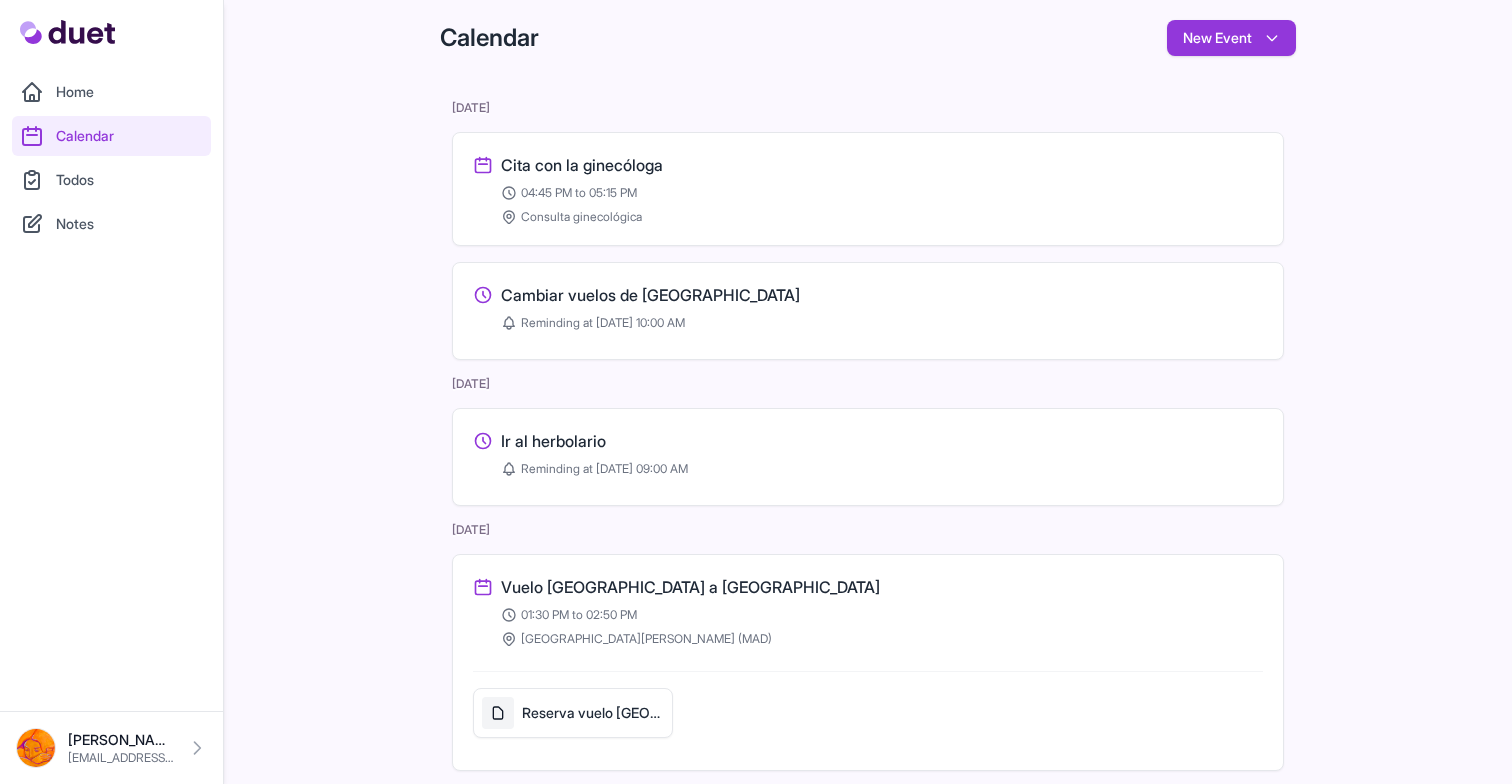 scroll, scrollTop: 0, scrollLeft: 0, axis: both 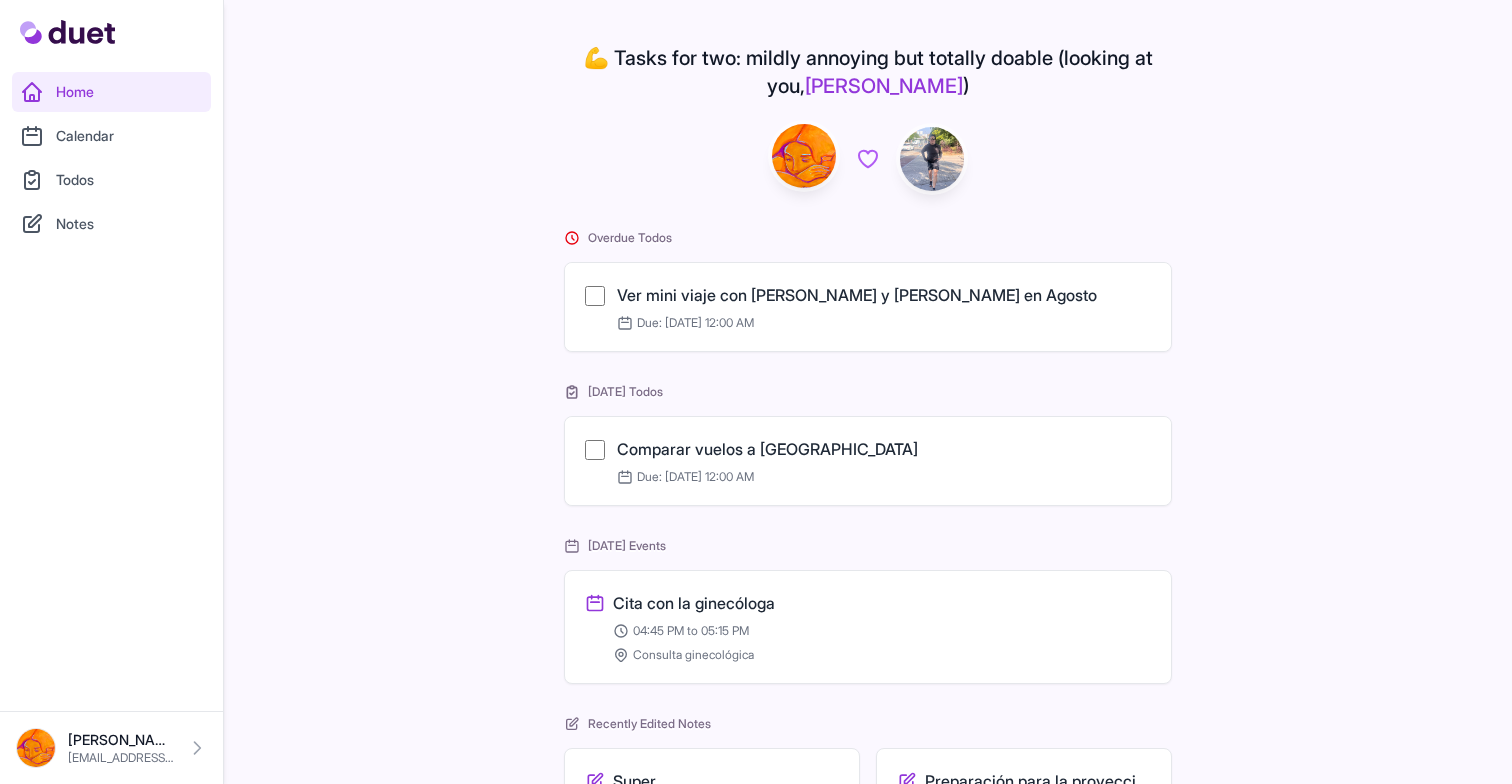 click on "Calendar" at bounding box center (111, 136) 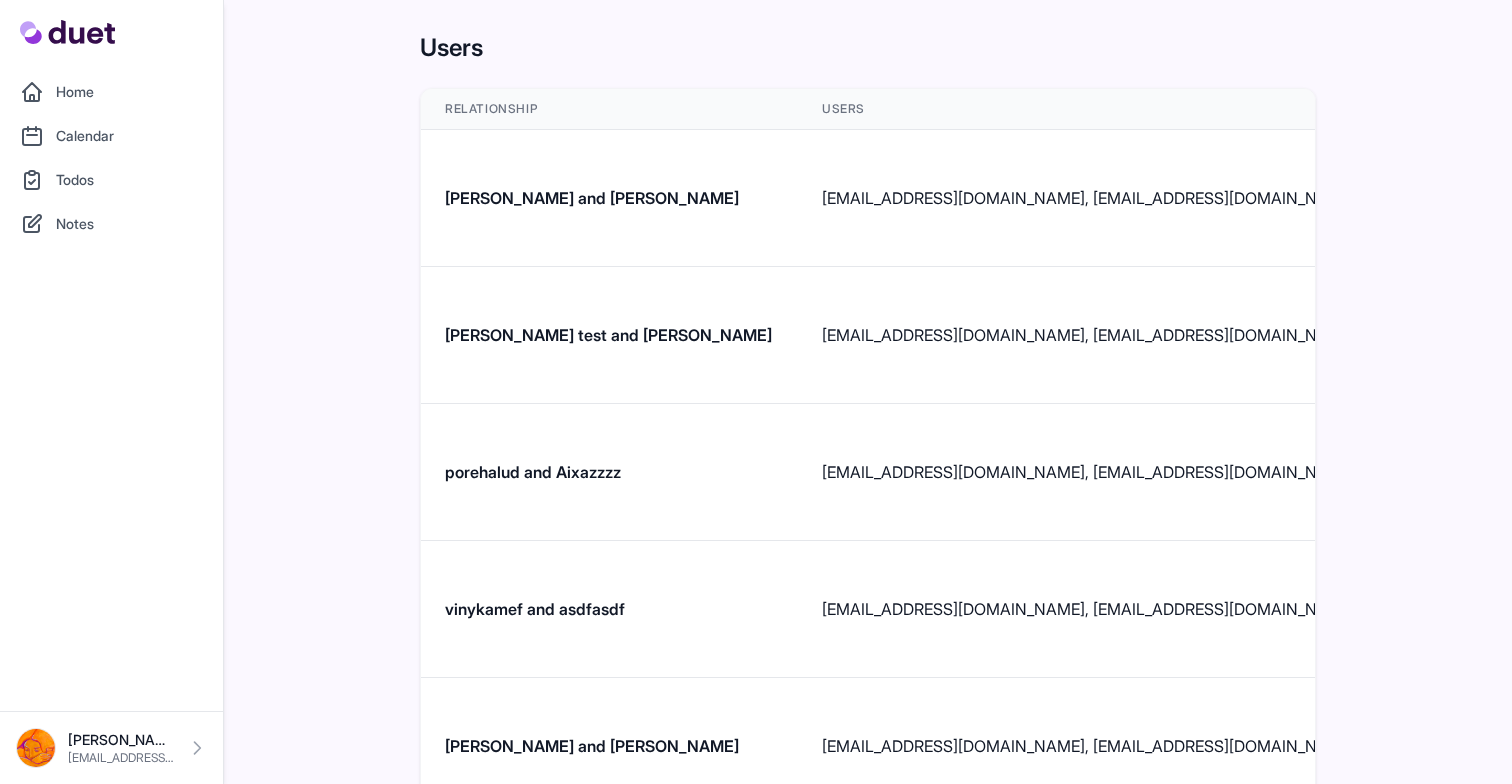 scroll, scrollTop: 0, scrollLeft: 0, axis: both 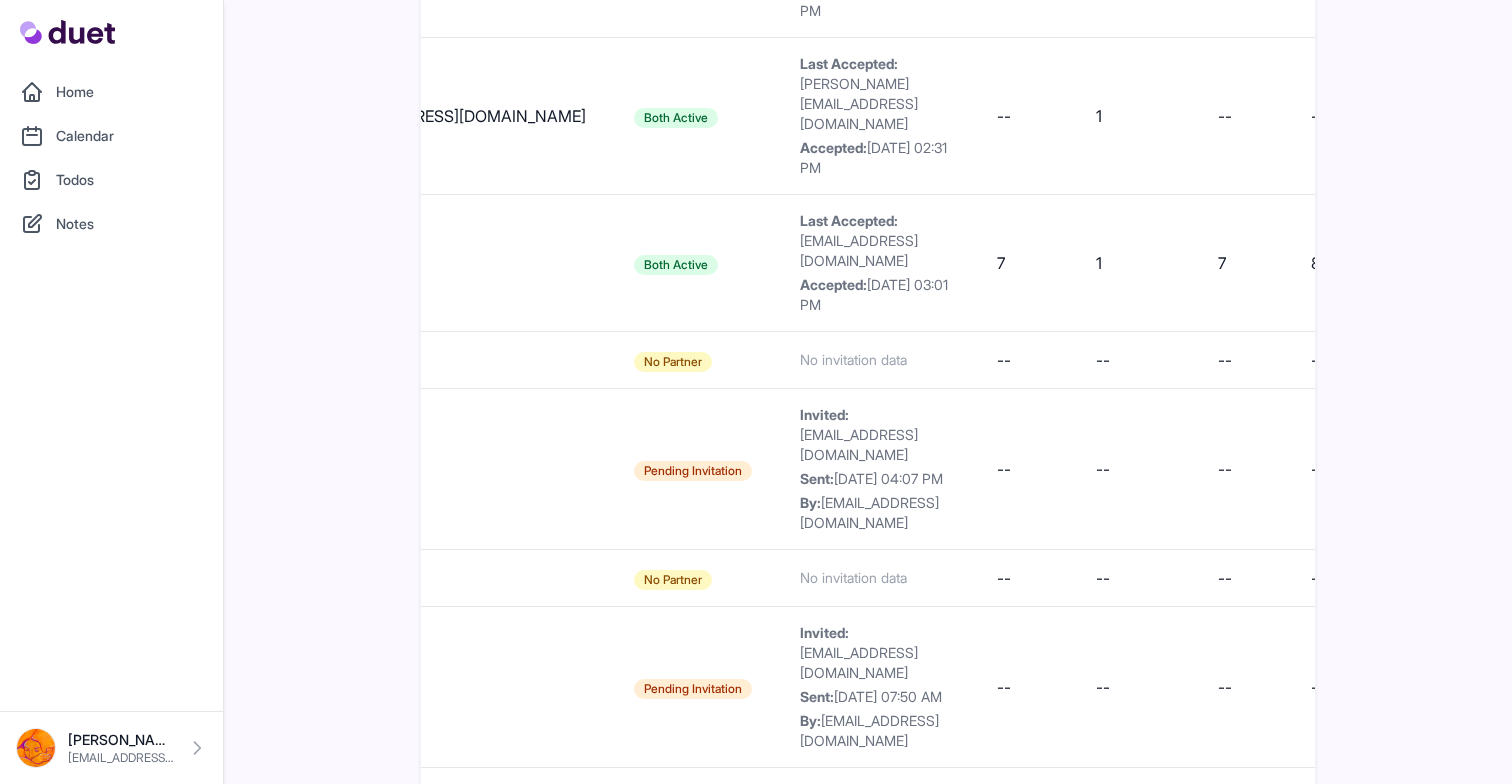 click on "Users
Relationship
Users
Partner Status
Invitation Details
Events
Reminders
Todos
Notes
Group ID
Cesar and Aixa
cesar7g5@gmail.com, aixabg@gmail.com
Both Active
Last Accepted:  aixabg@gmail.com
Accepted:  04/14/2025 07:20 AM
80
90
143
16
120363418198143083@g.us
Delete
Aixa test and Cesar Chavez -- --" at bounding box center (756, 14) 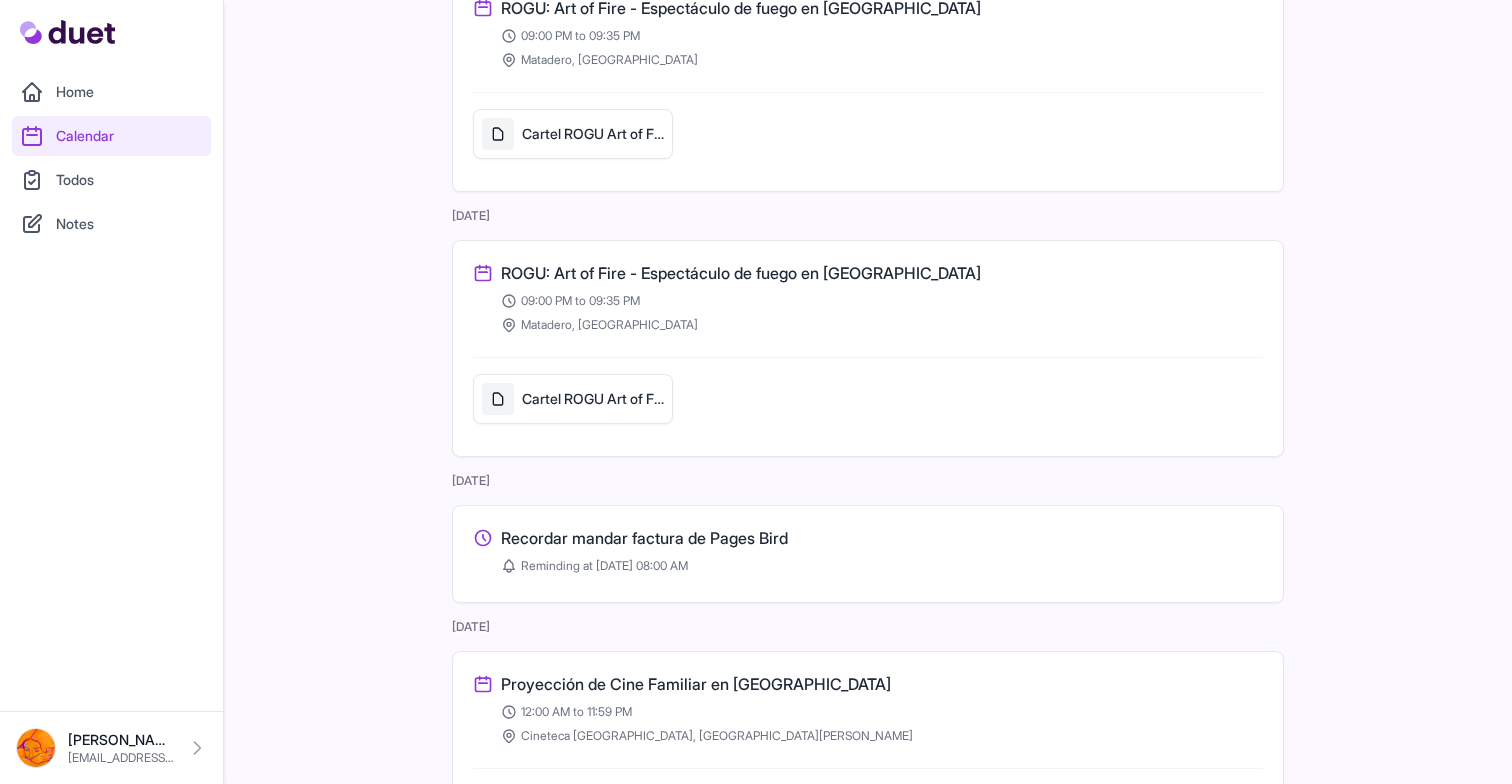 scroll, scrollTop: 3974, scrollLeft: 0, axis: vertical 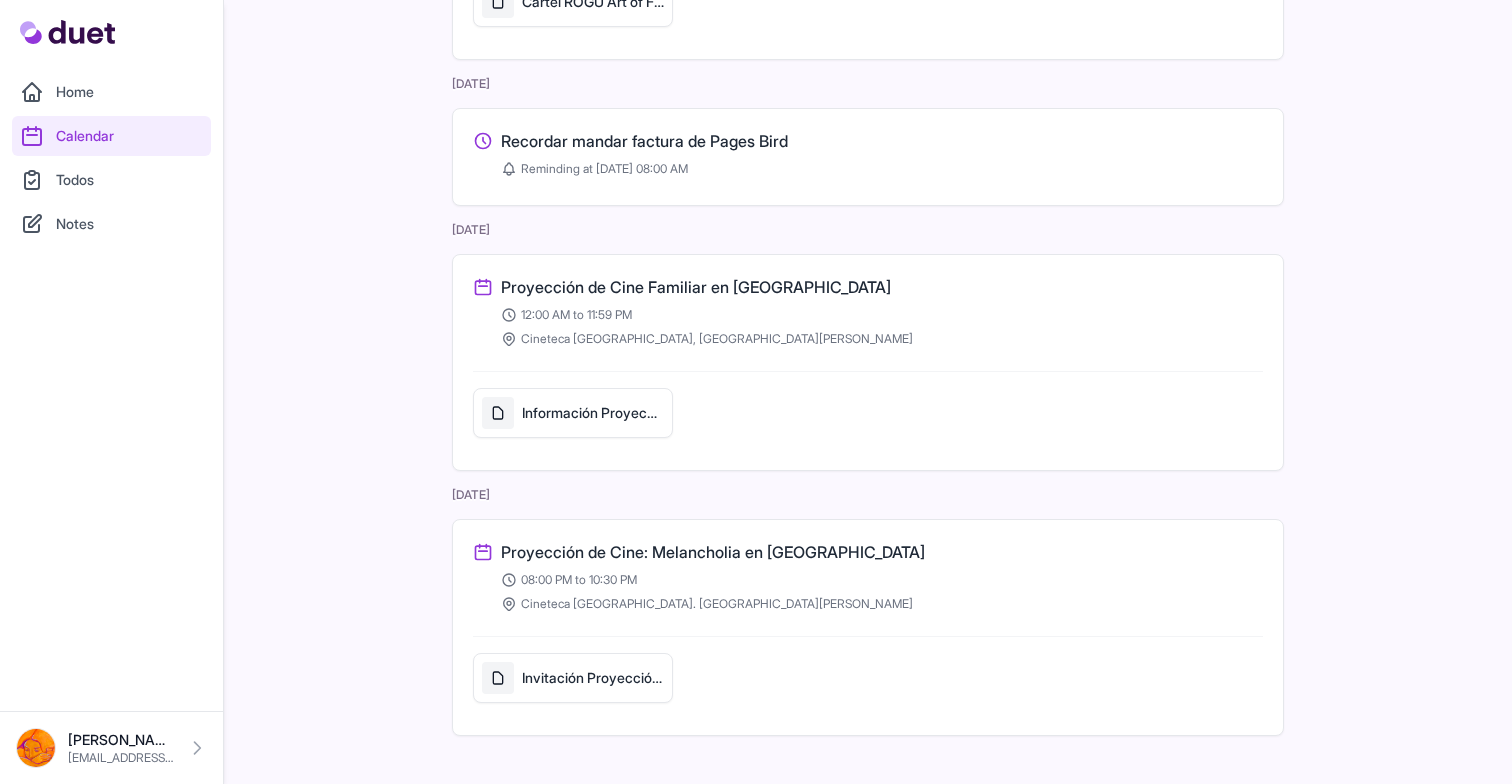 click on "Home" at bounding box center (111, 92) 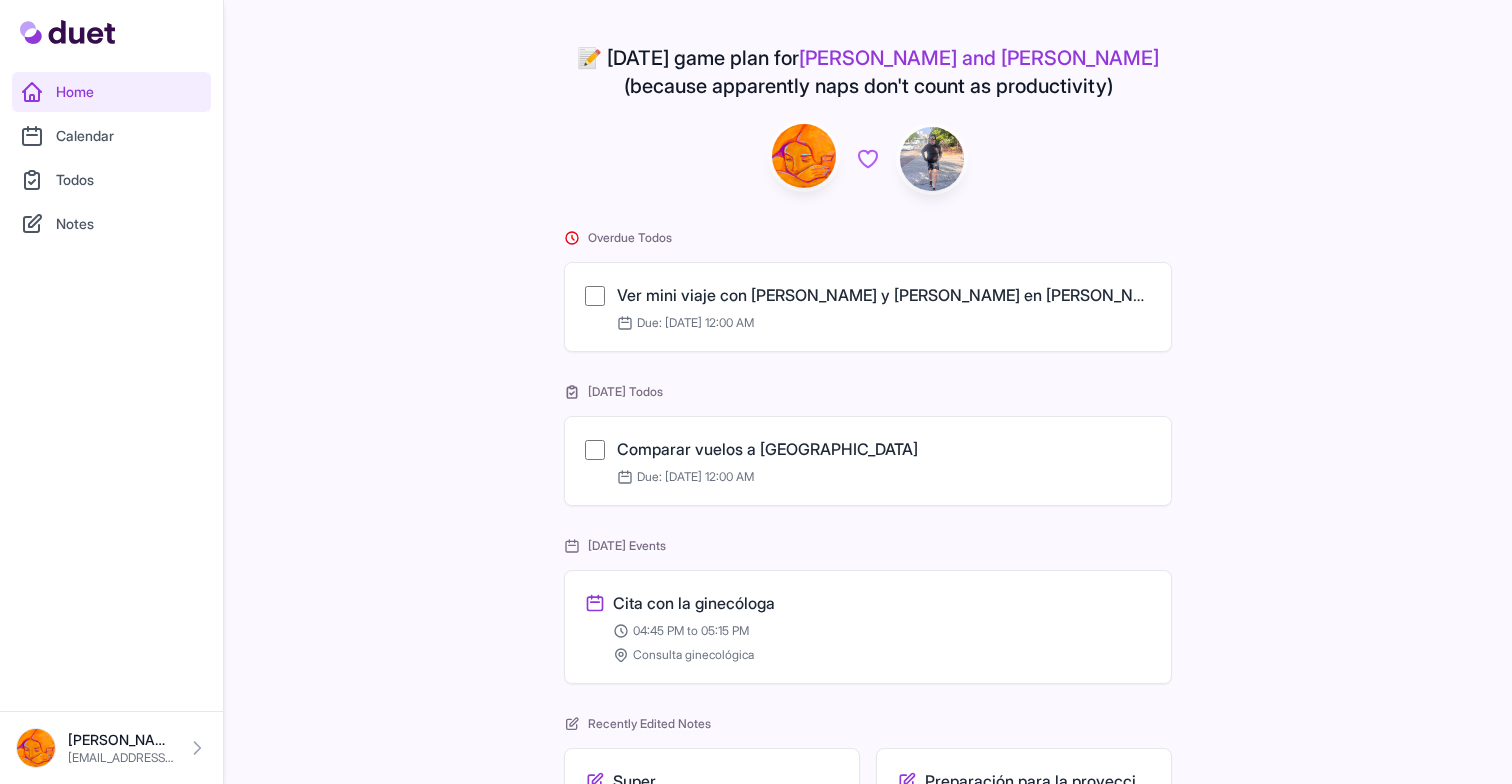 click on "Calendar" at bounding box center [111, 136] 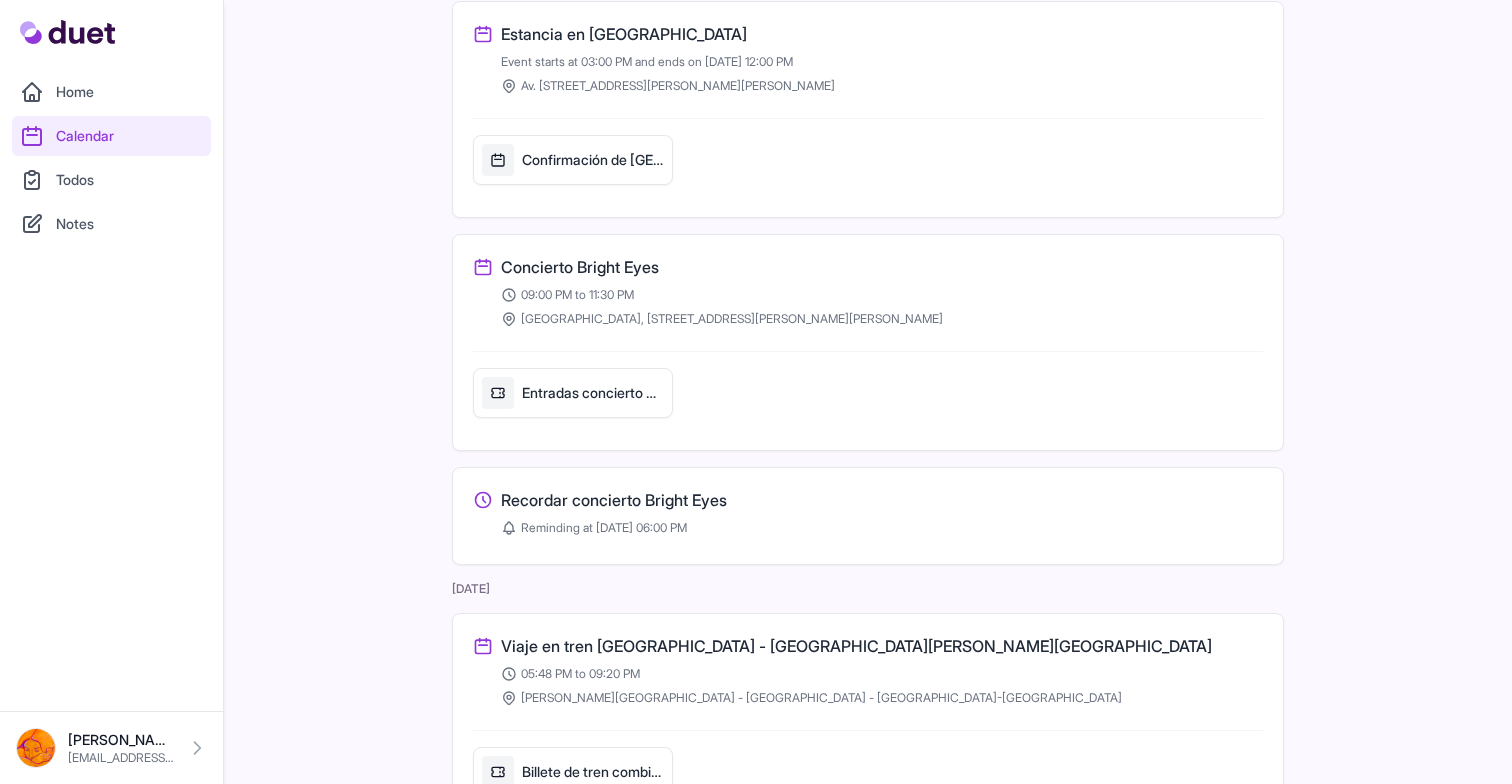 scroll, scrollTop: 0, scrollLeft: 0, axis: both 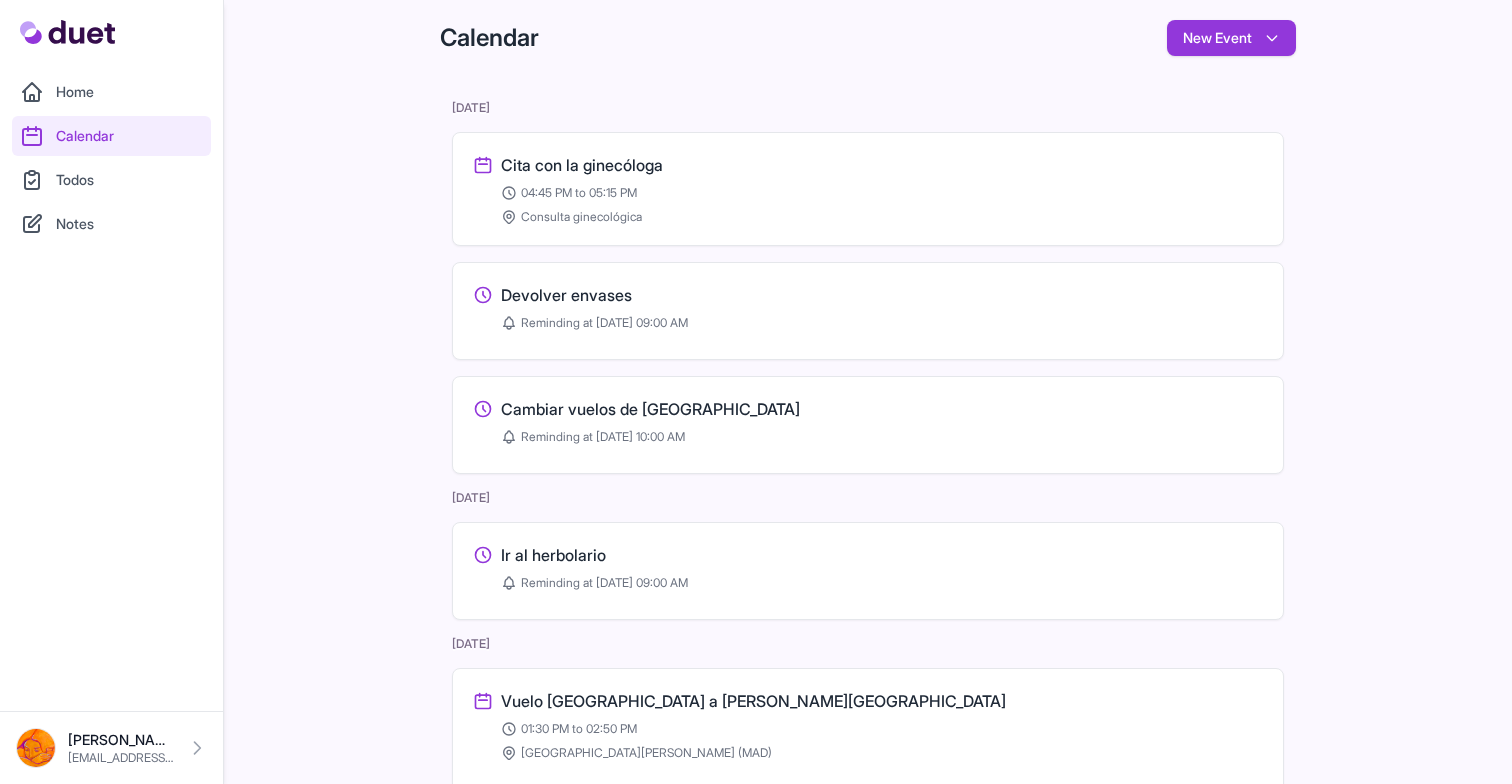 click on "Home" at bounding box center (111, 92) 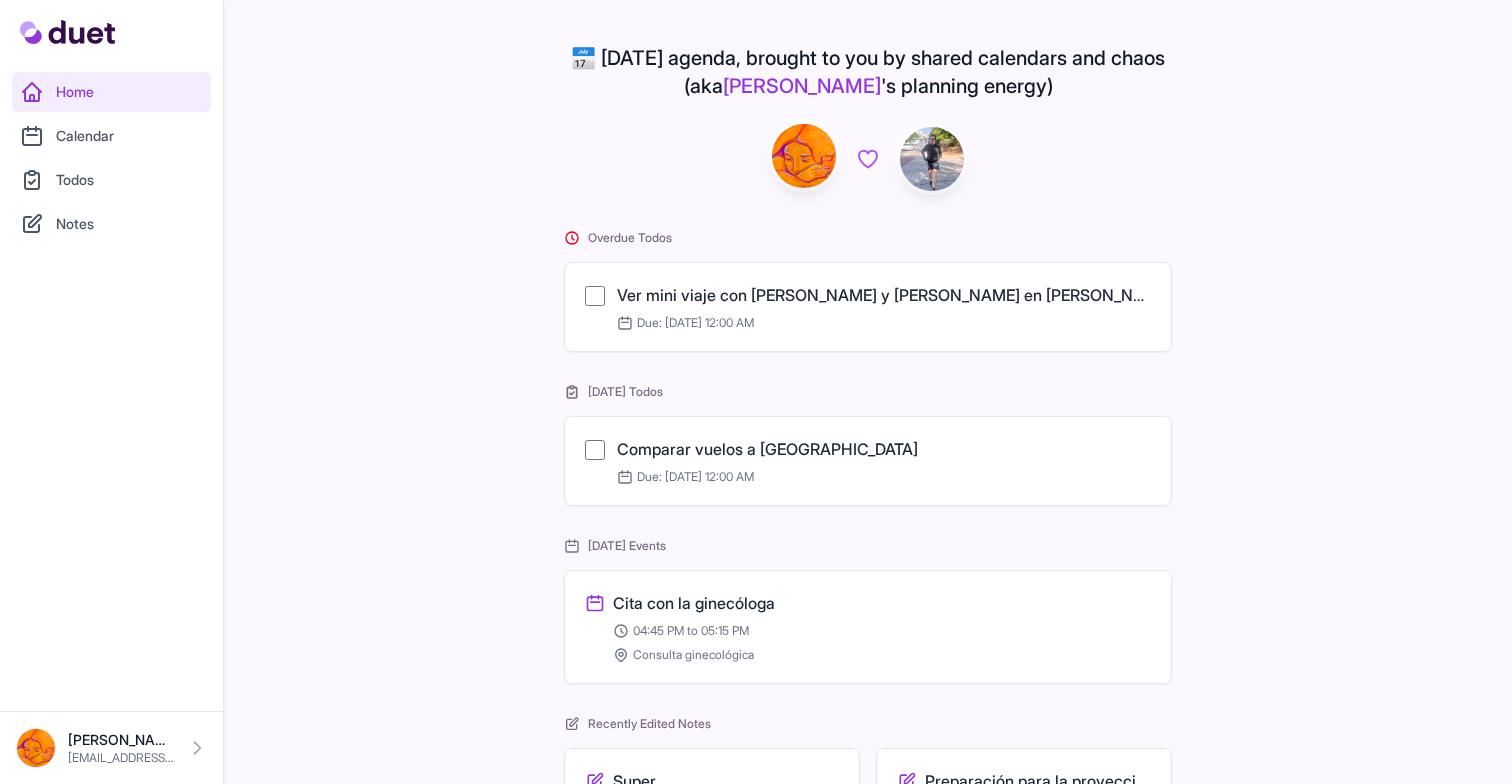 click on "Calendar" at bounding box center (111, 136) 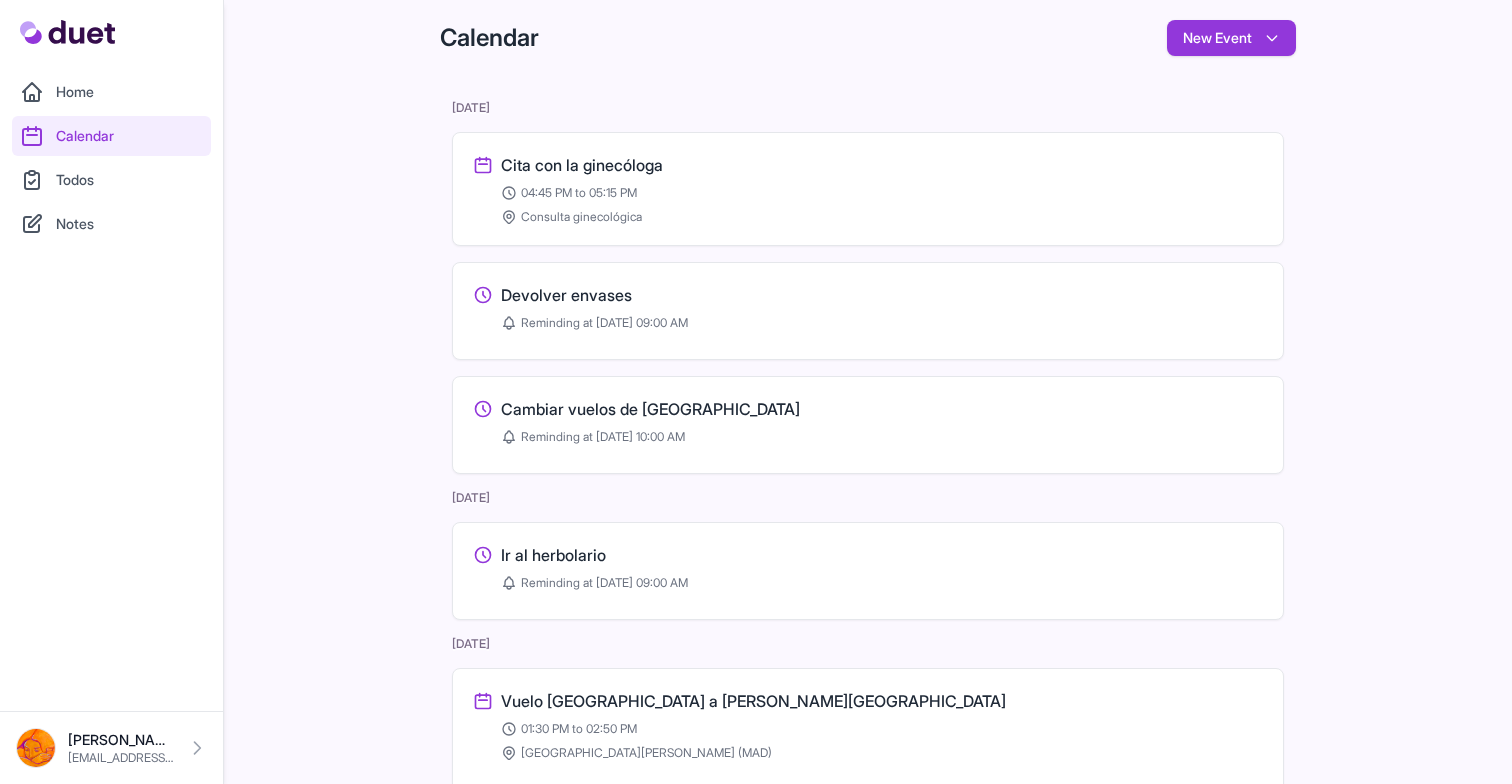 click on "Home" at bounding box center (111, 92) 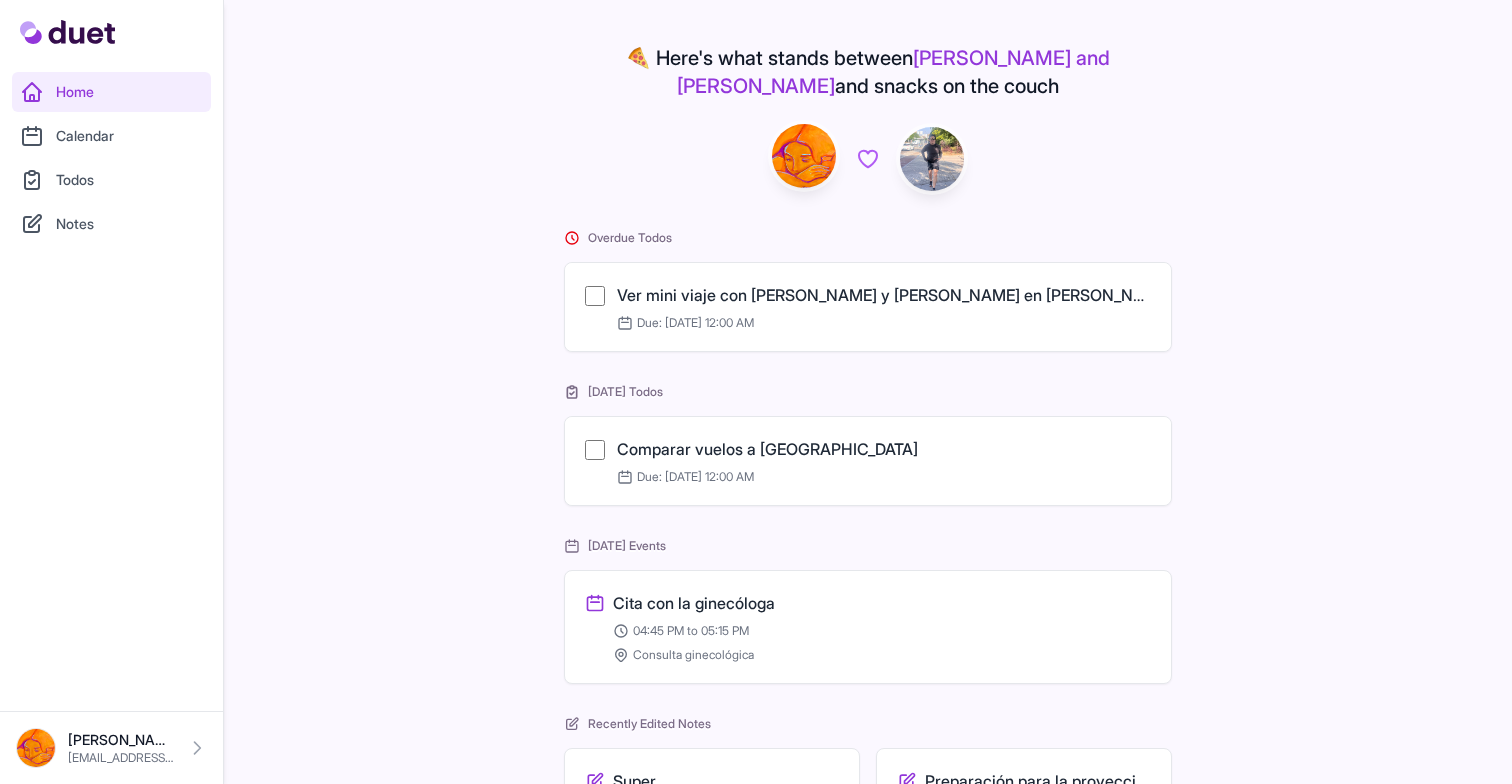 click on "Calendar" at bounding box center [111, 136] 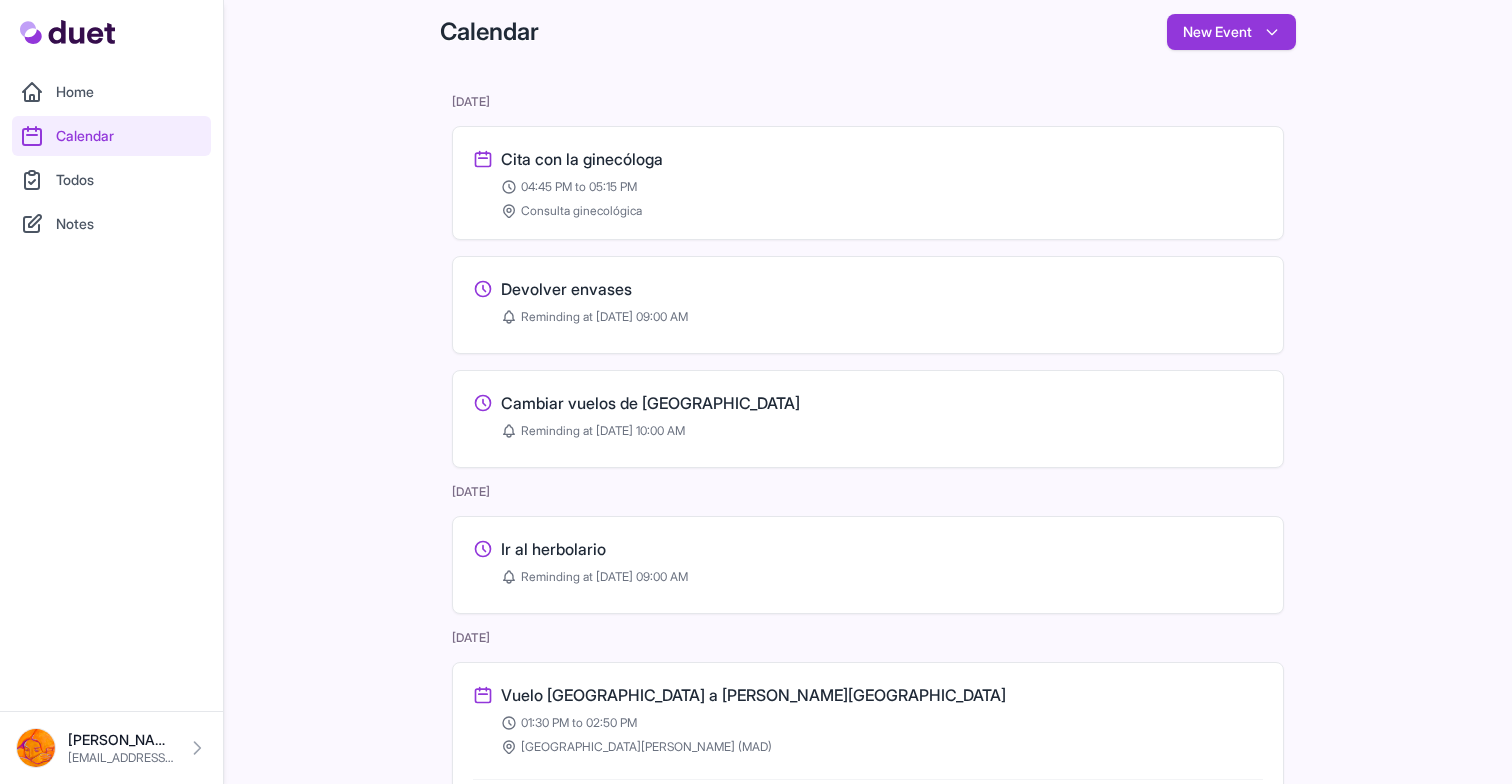 scroll, scrollTop: 0, scrollLeft: 0, axis: both 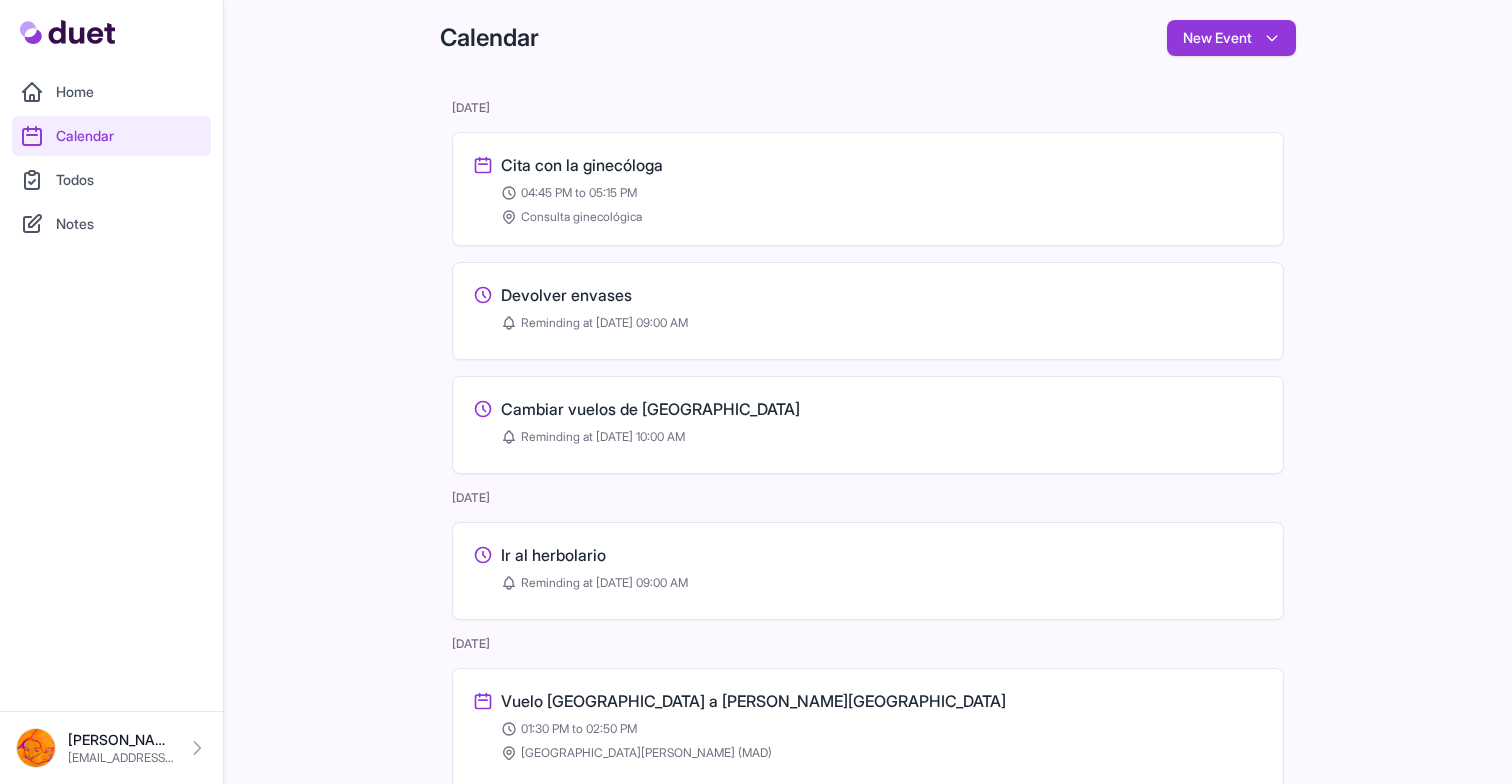 click on "Home" at bounding box center (111, 92) 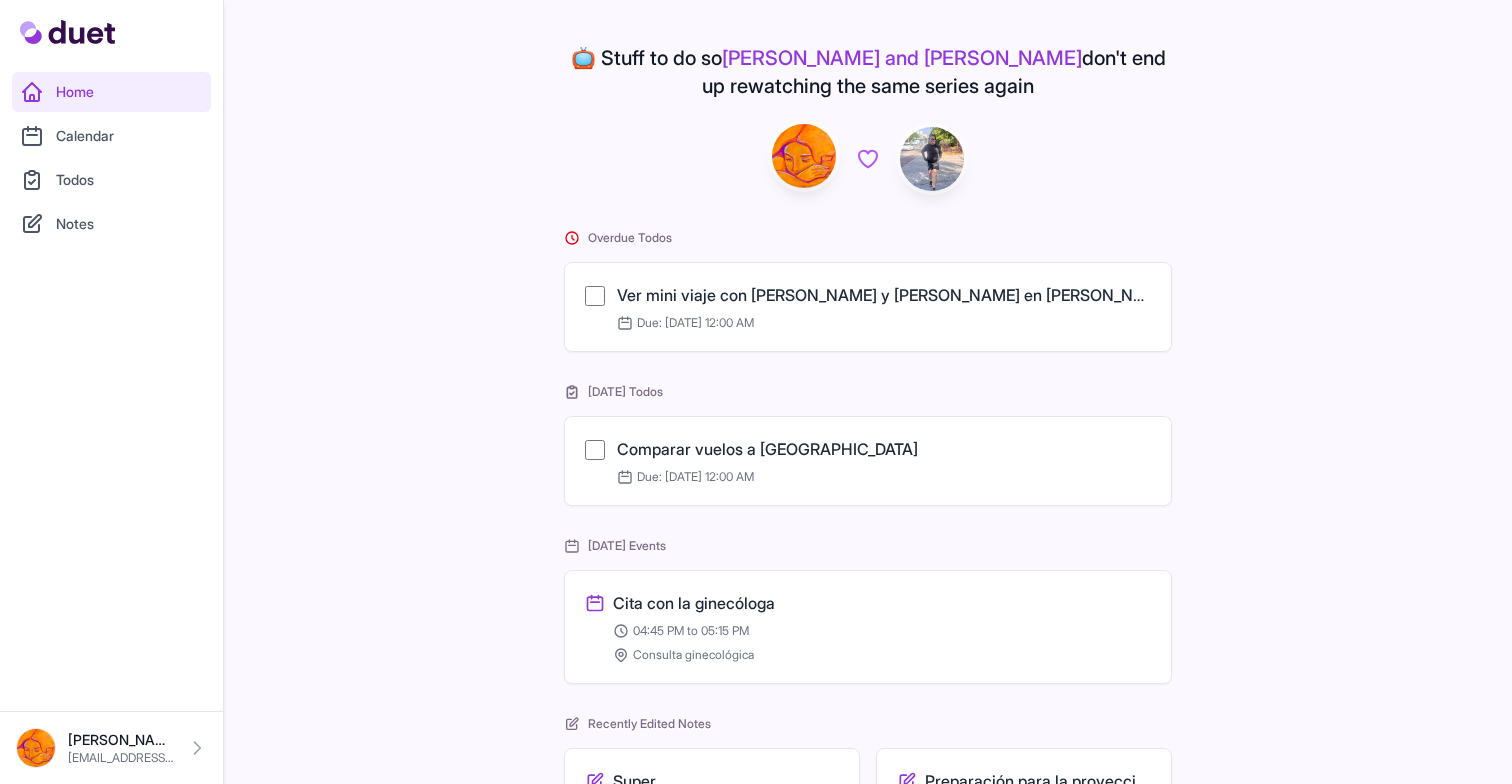 click on "Calendar" at bounding box center (111, 136) 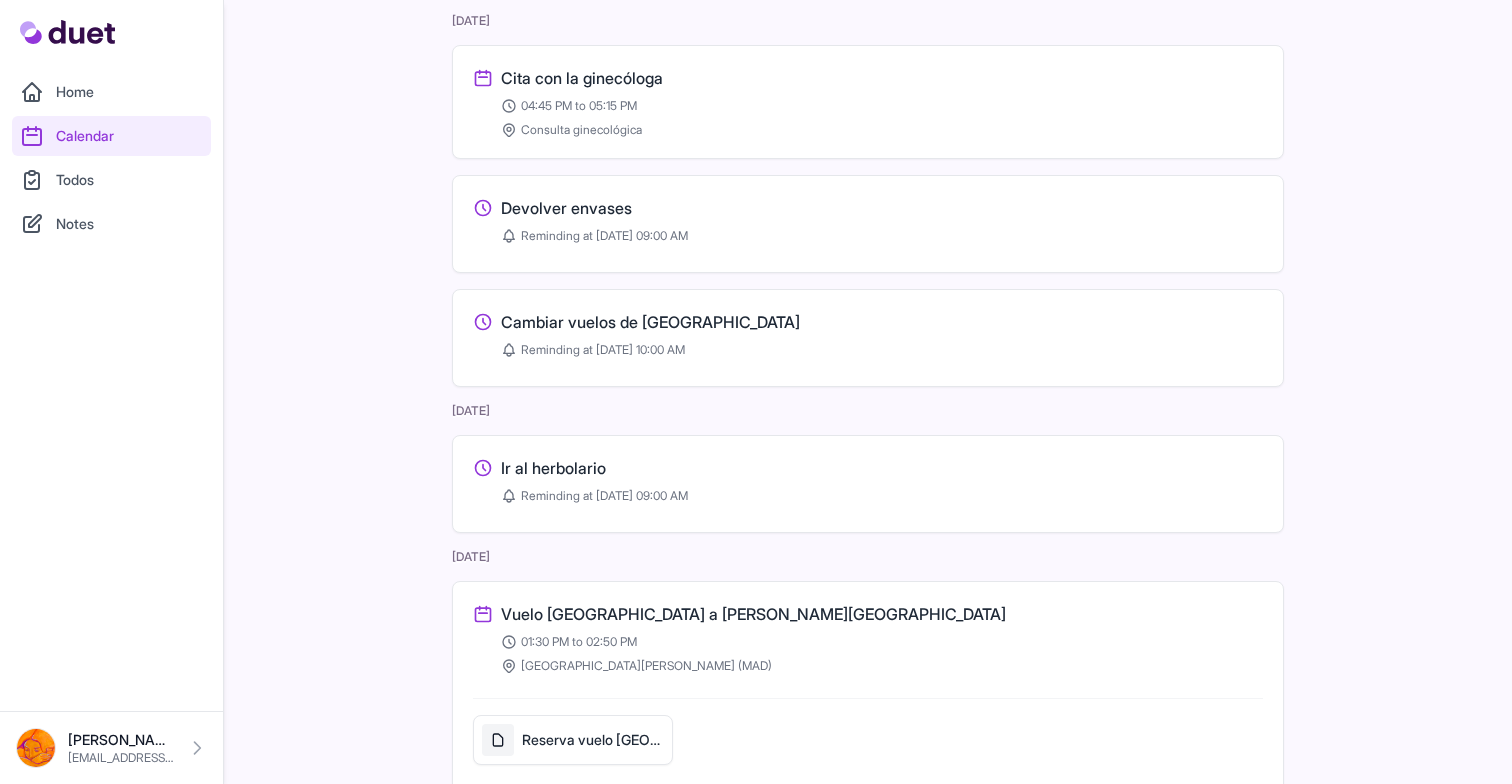 scroll, scrollTop: 0, scrollLeft: 0, axis: both 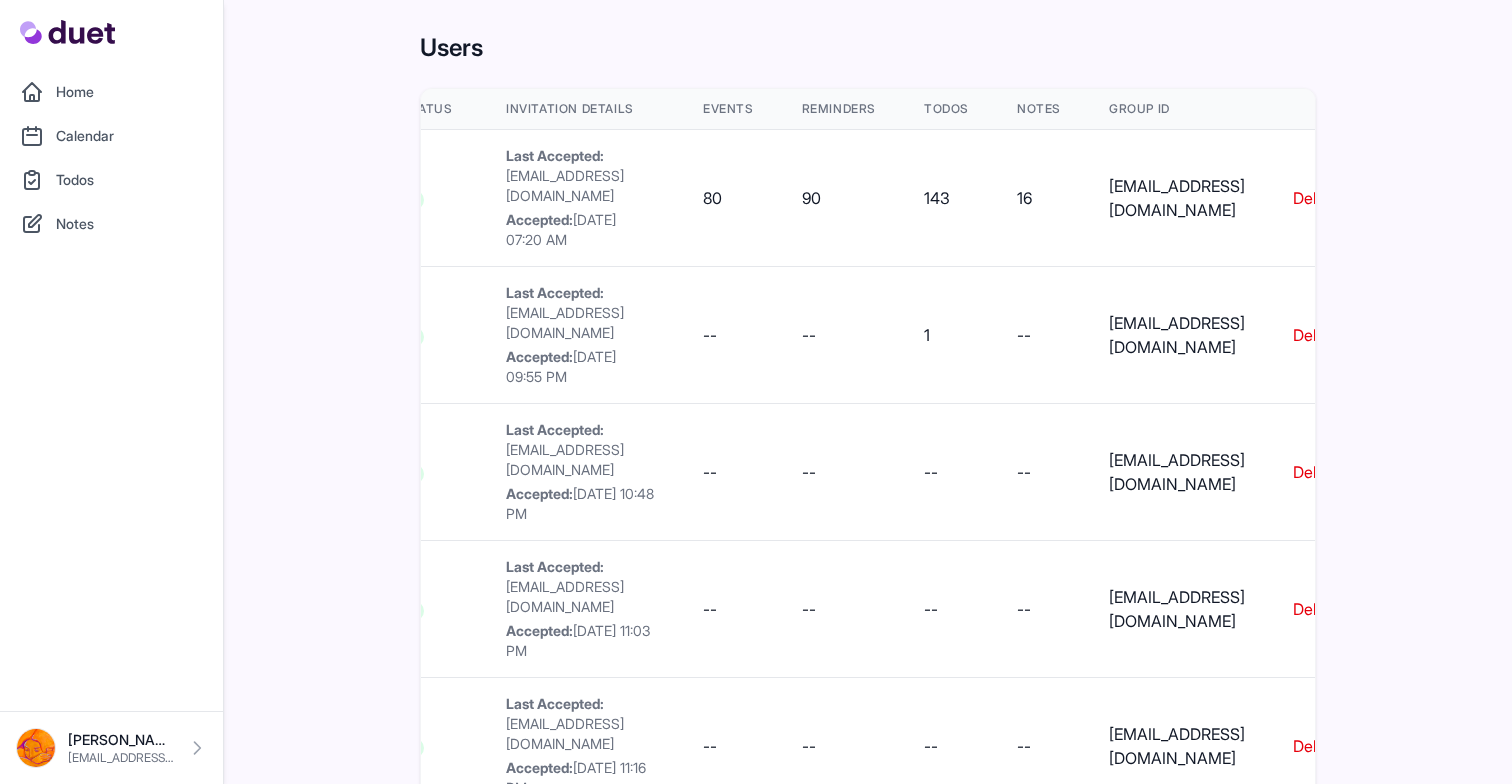 click on "Delete" at bounding box center [1316, 335] 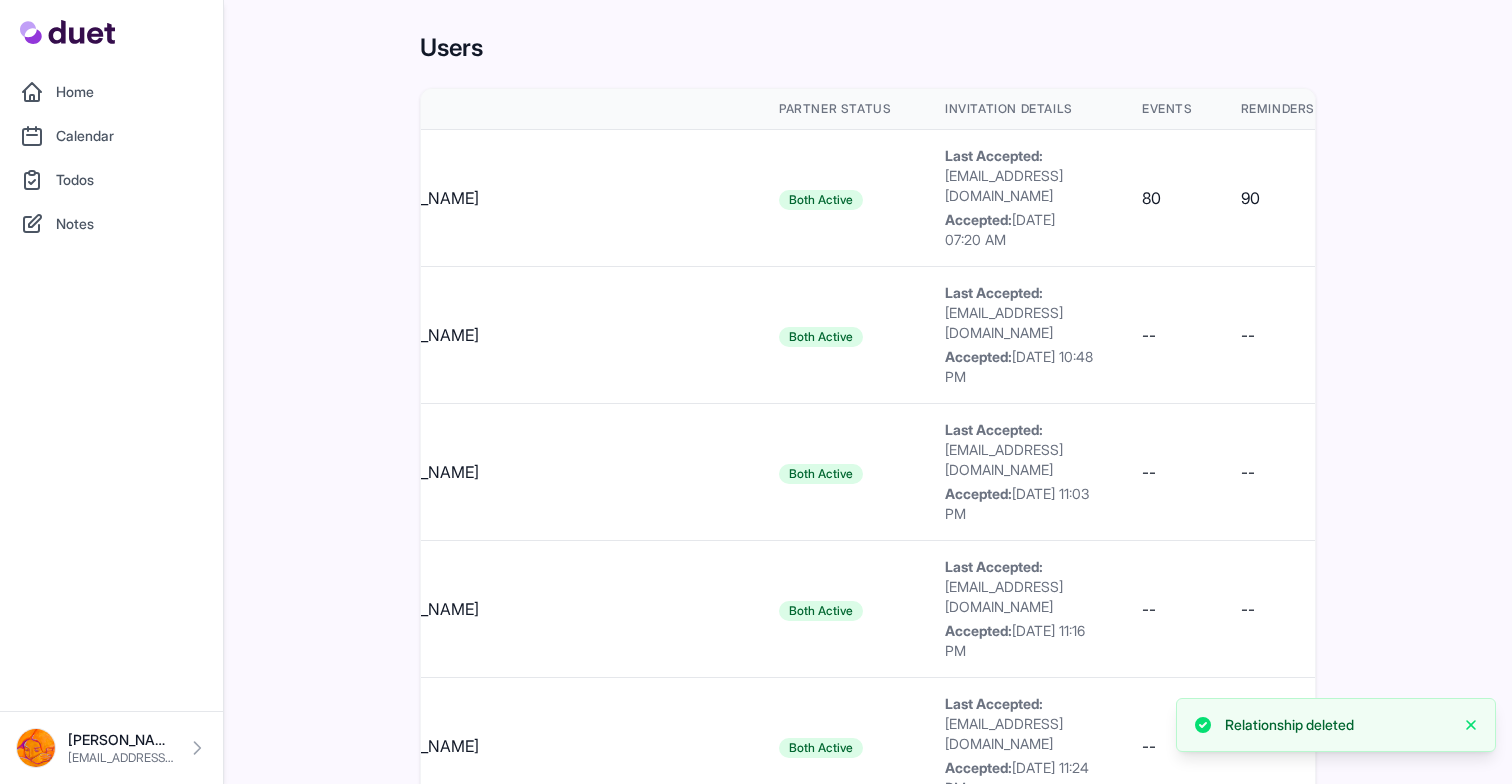 scroll, scrollTop: 0, scrollLeft: 1316, axis: horizontal 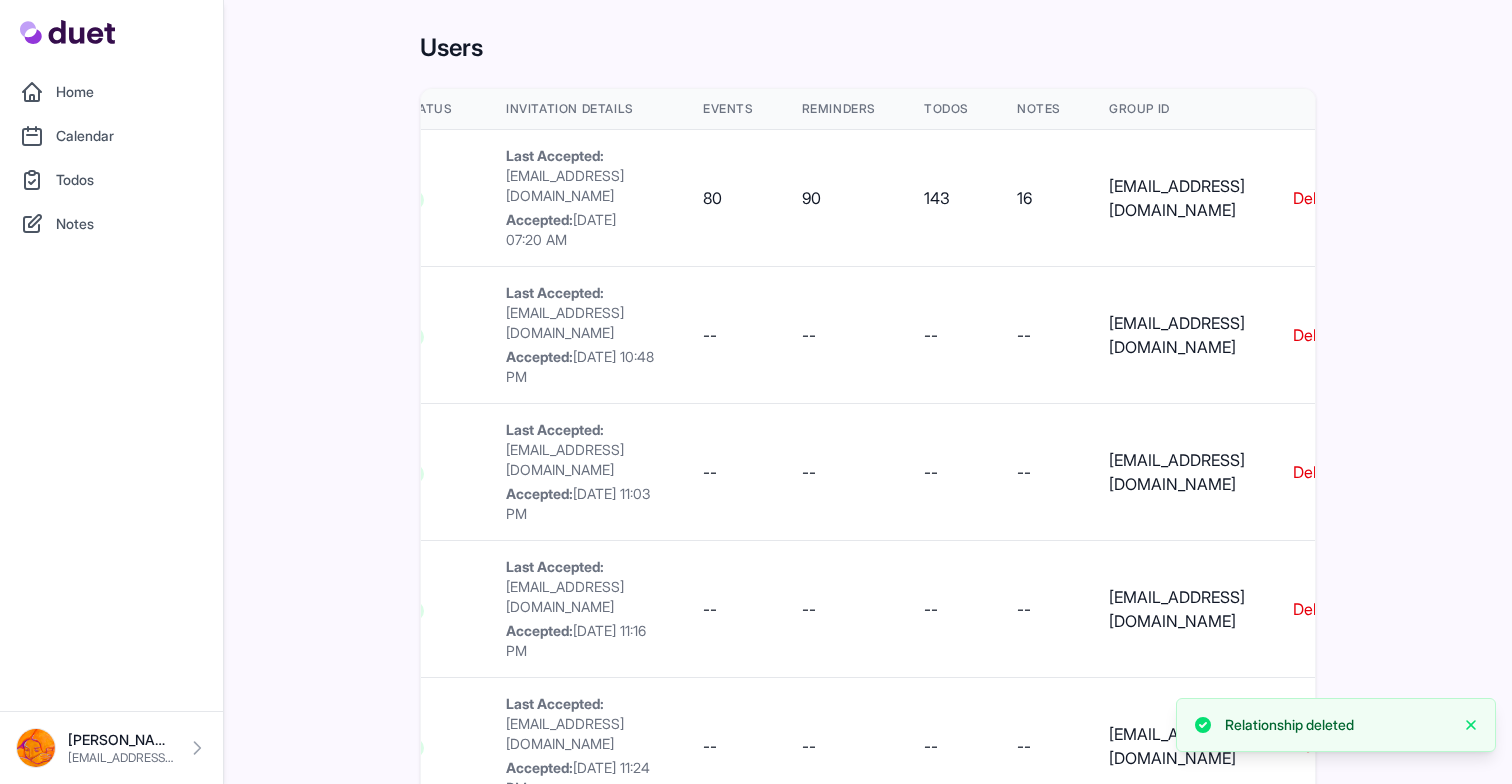 click on "Delete" at bounding box center (1316, 335) 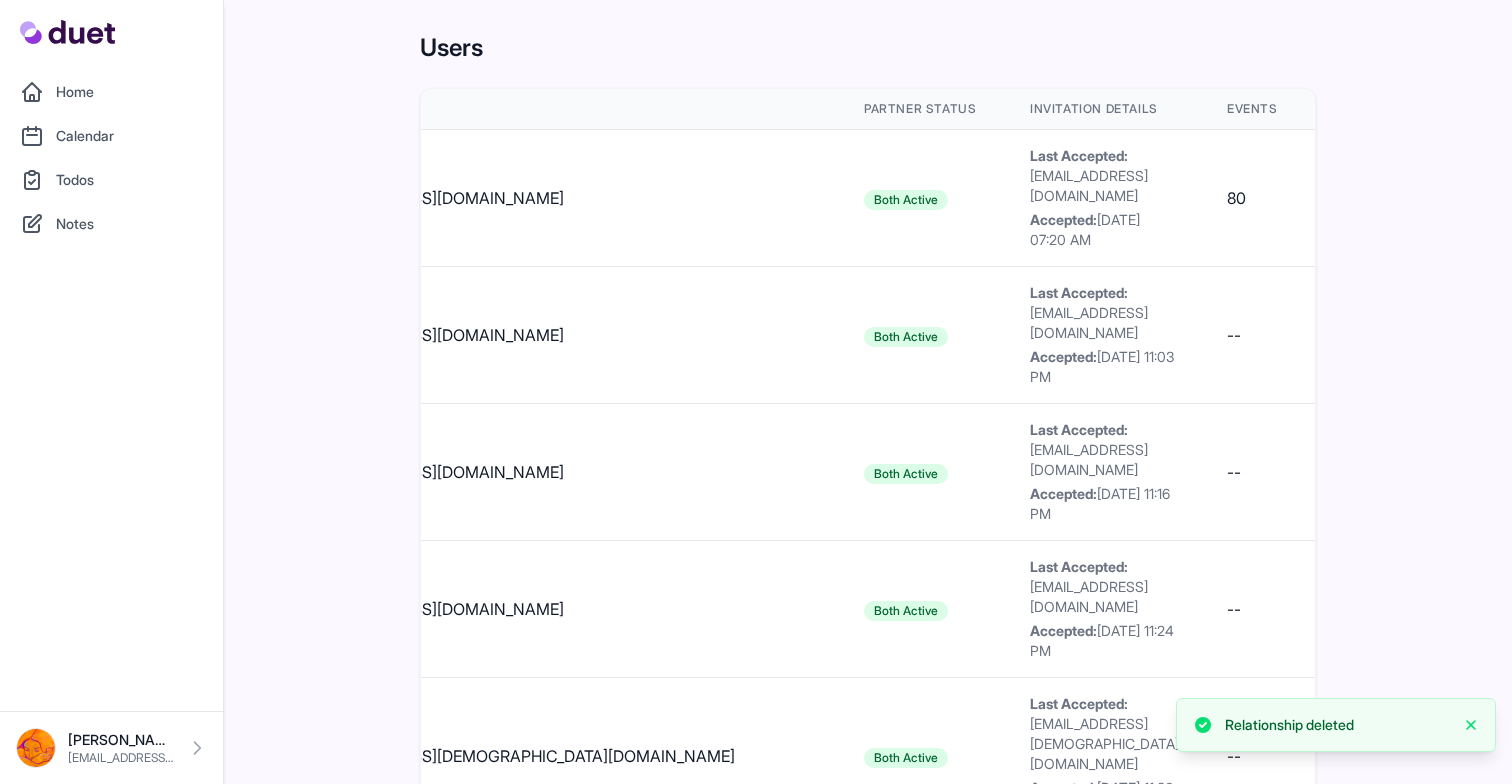 scroll, scrollTop: 0, scrollLeft: 1313, axis: horizontal 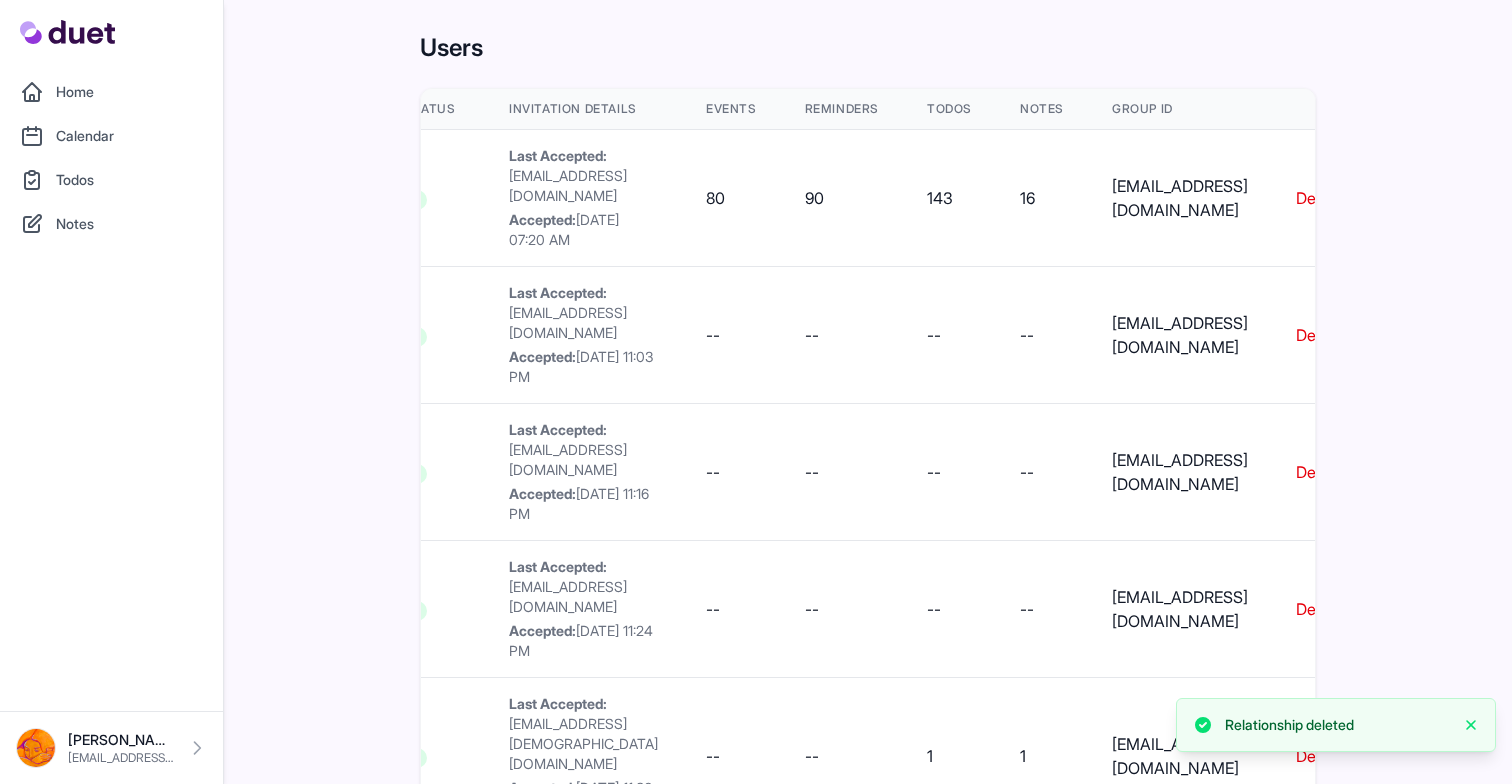 click on "Delete" at bounding box center (1319, 335) 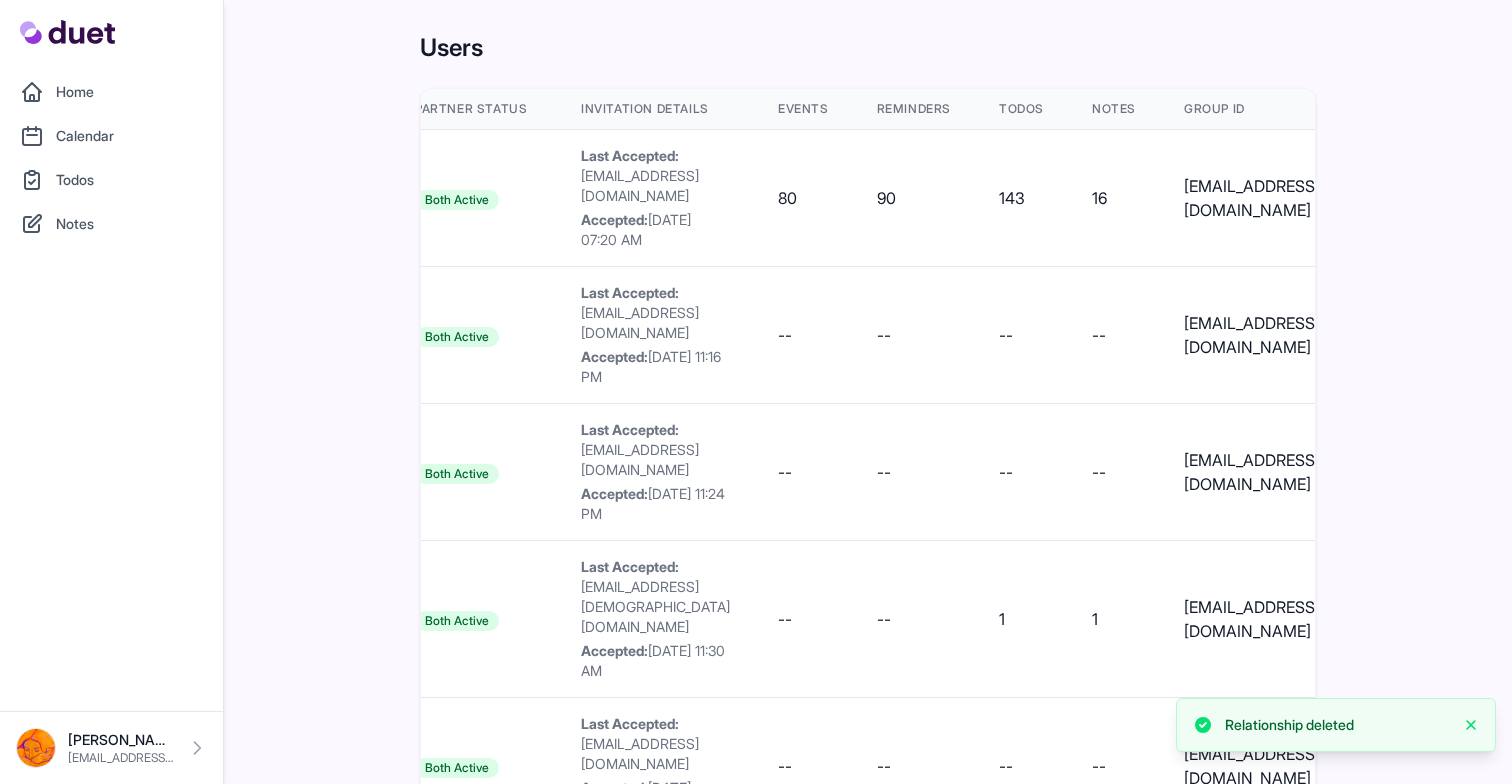 scroll, scrollTop: 0, scrollLeft: 1313, axis: horizontal 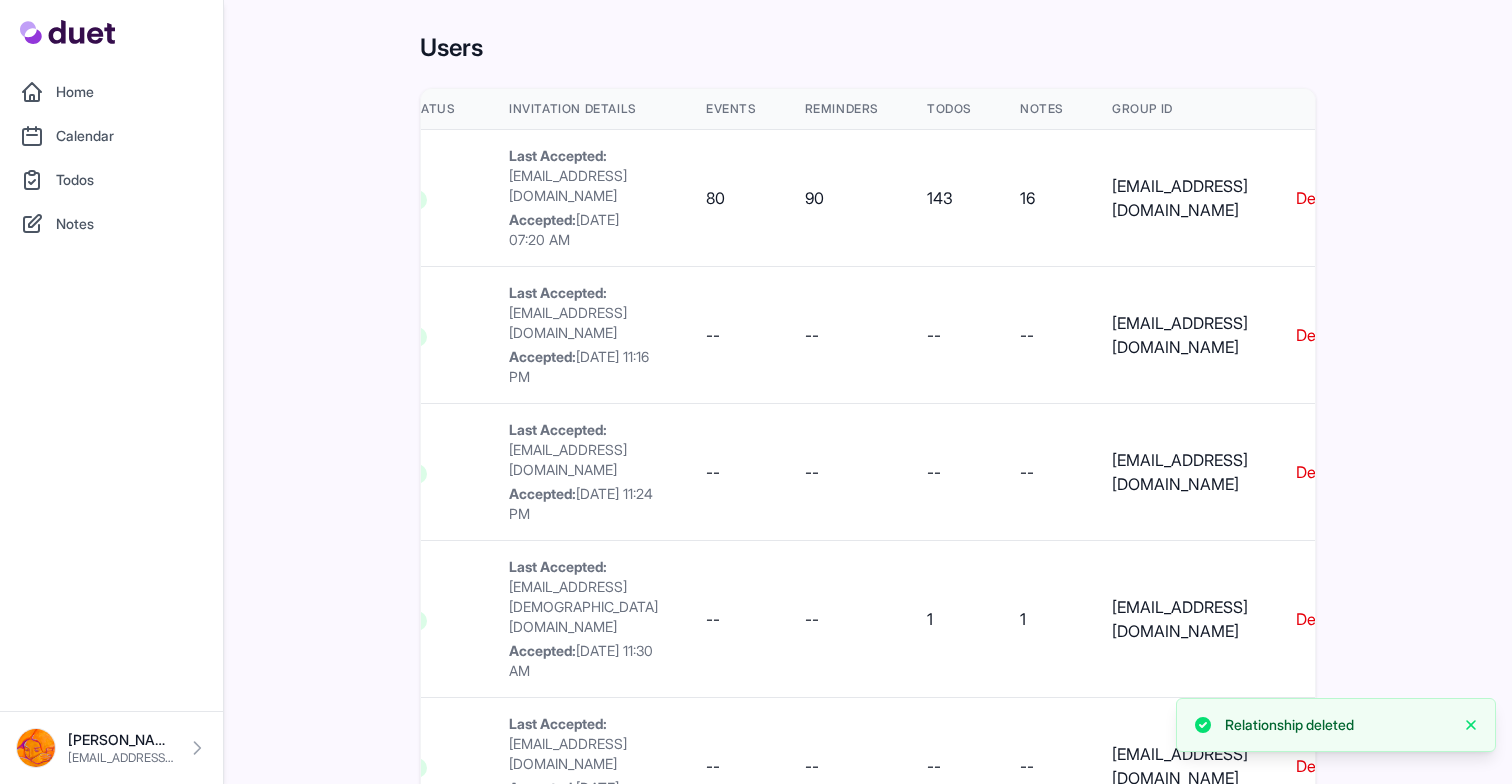 click on "Delete" at bounding box center [1319, 335] 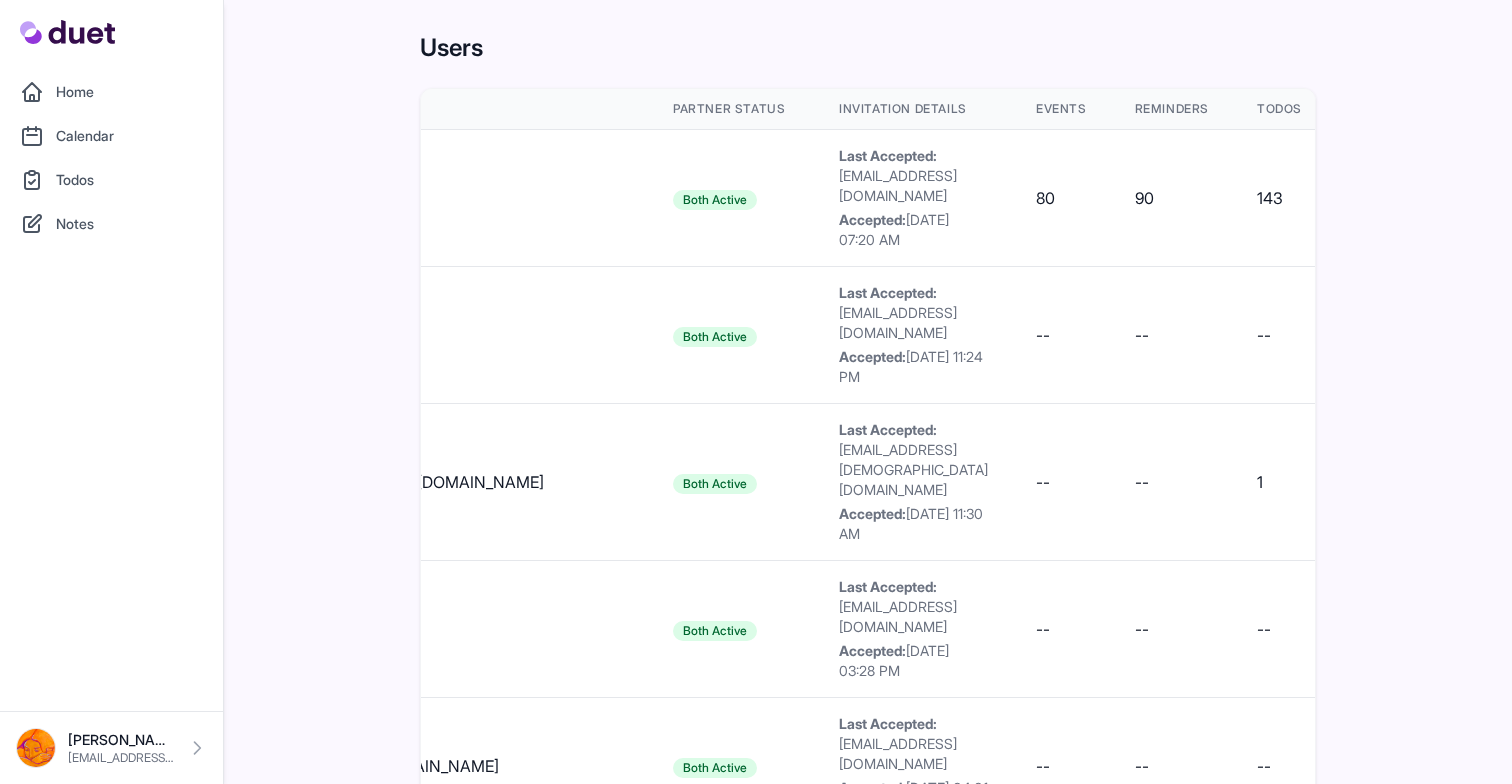 scroll, scrollTop: 0, scrollLeft: 1313, axis: horizontal 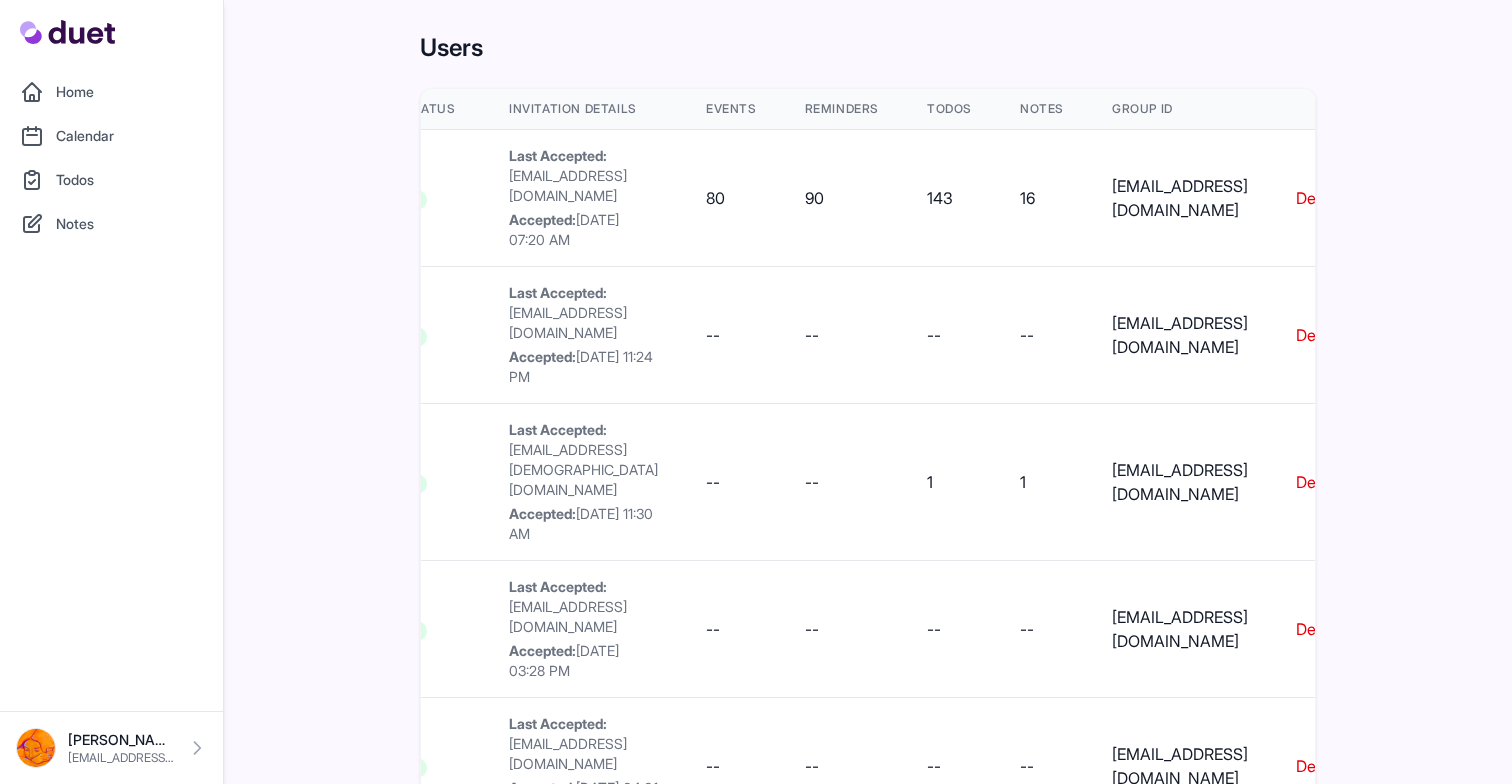 click on "Delete" at bounding box center [1319, 335] 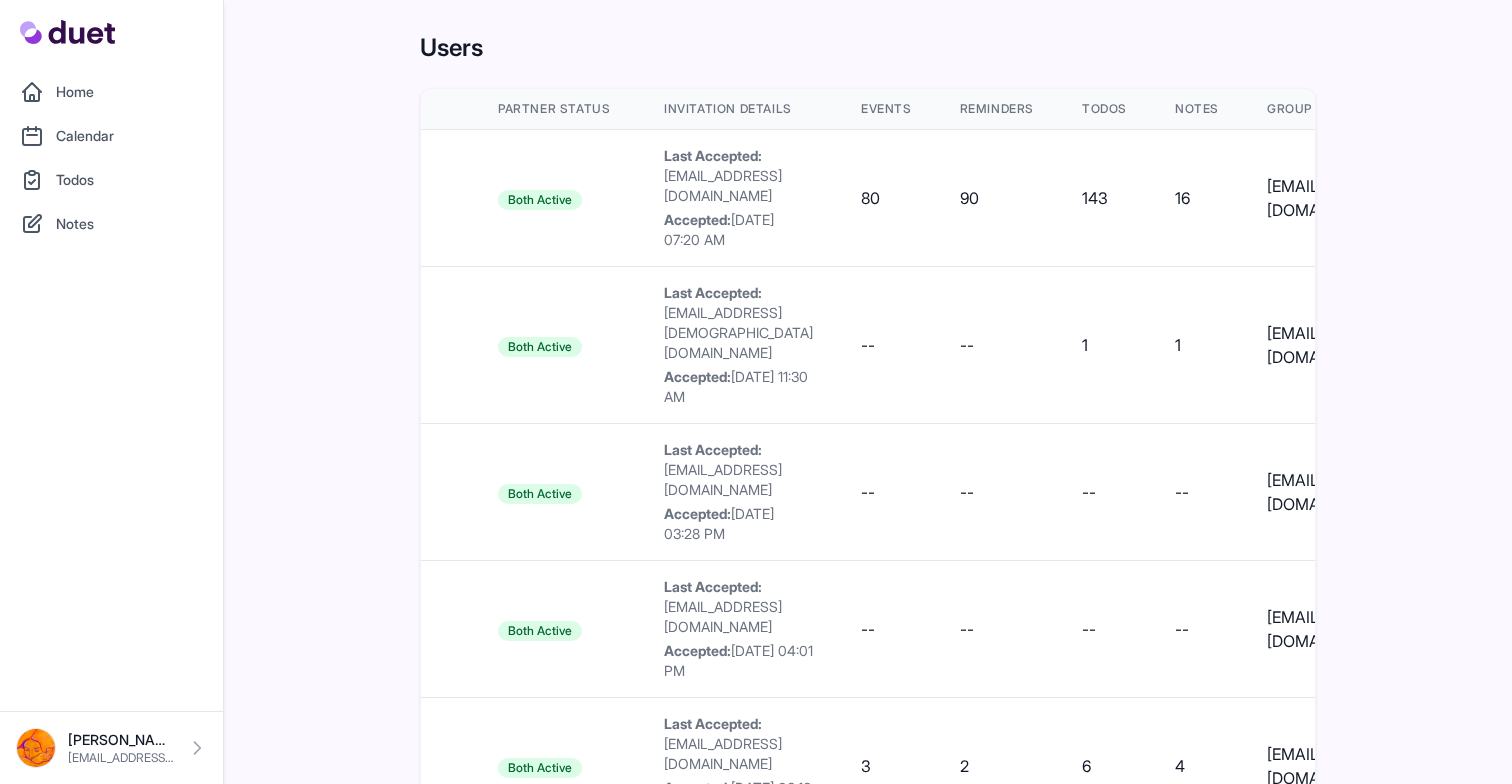 scroll, scrollTop: 0, scrollLeft: 1313, axis: horizontal 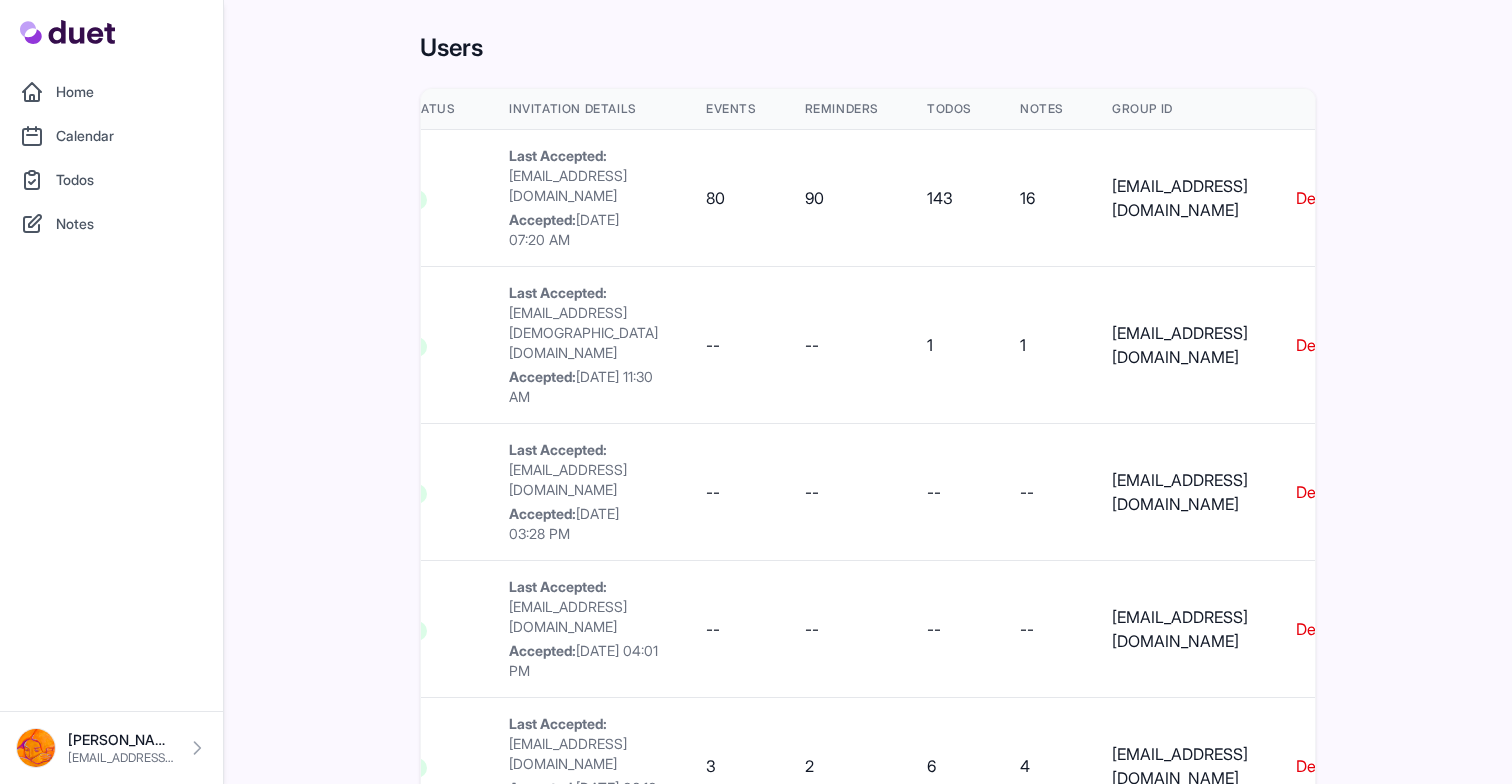 click on "Delete" at bounding box center [1319, 345] 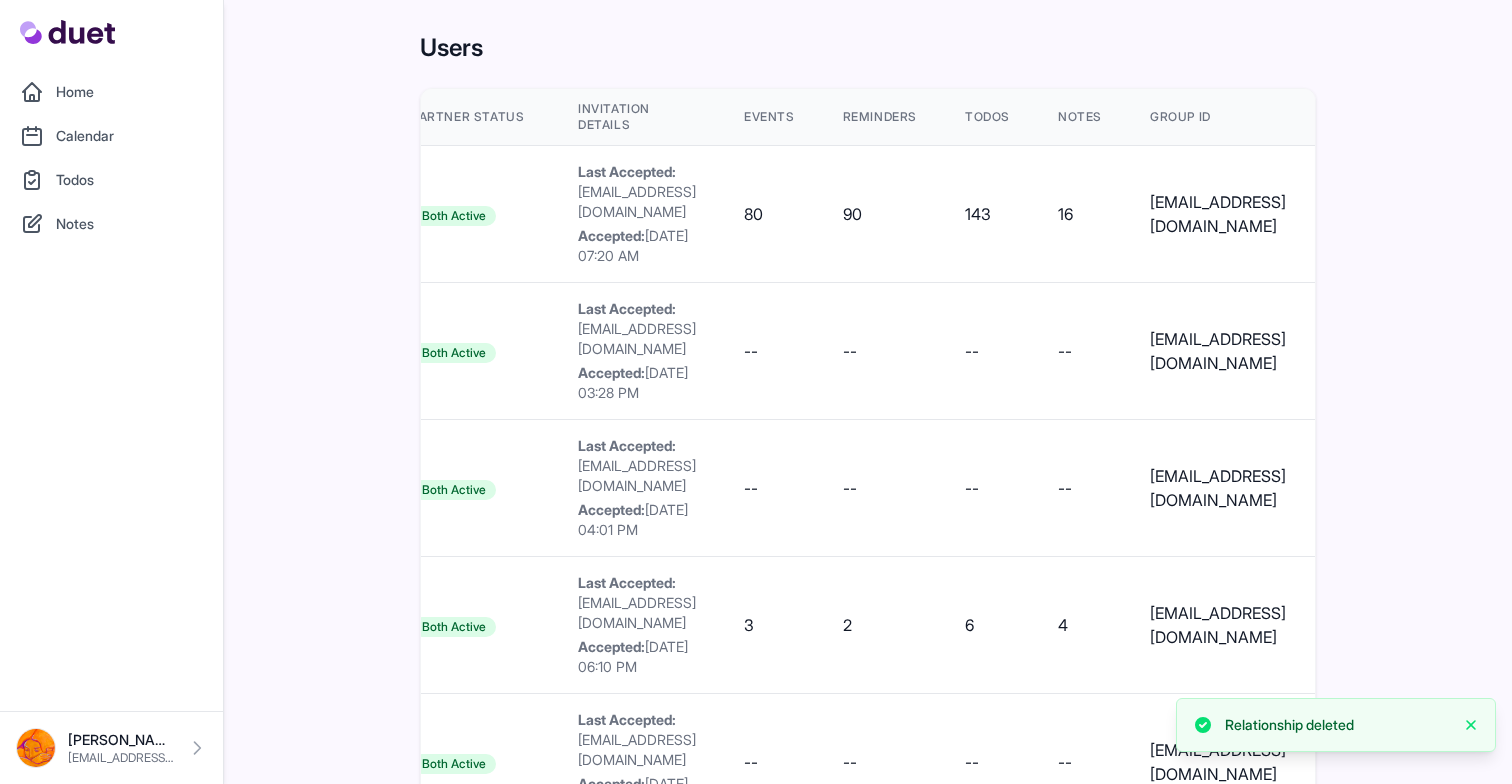 scroll, scrollTop: 0, scrollLeft: 1313, axis: horizontal 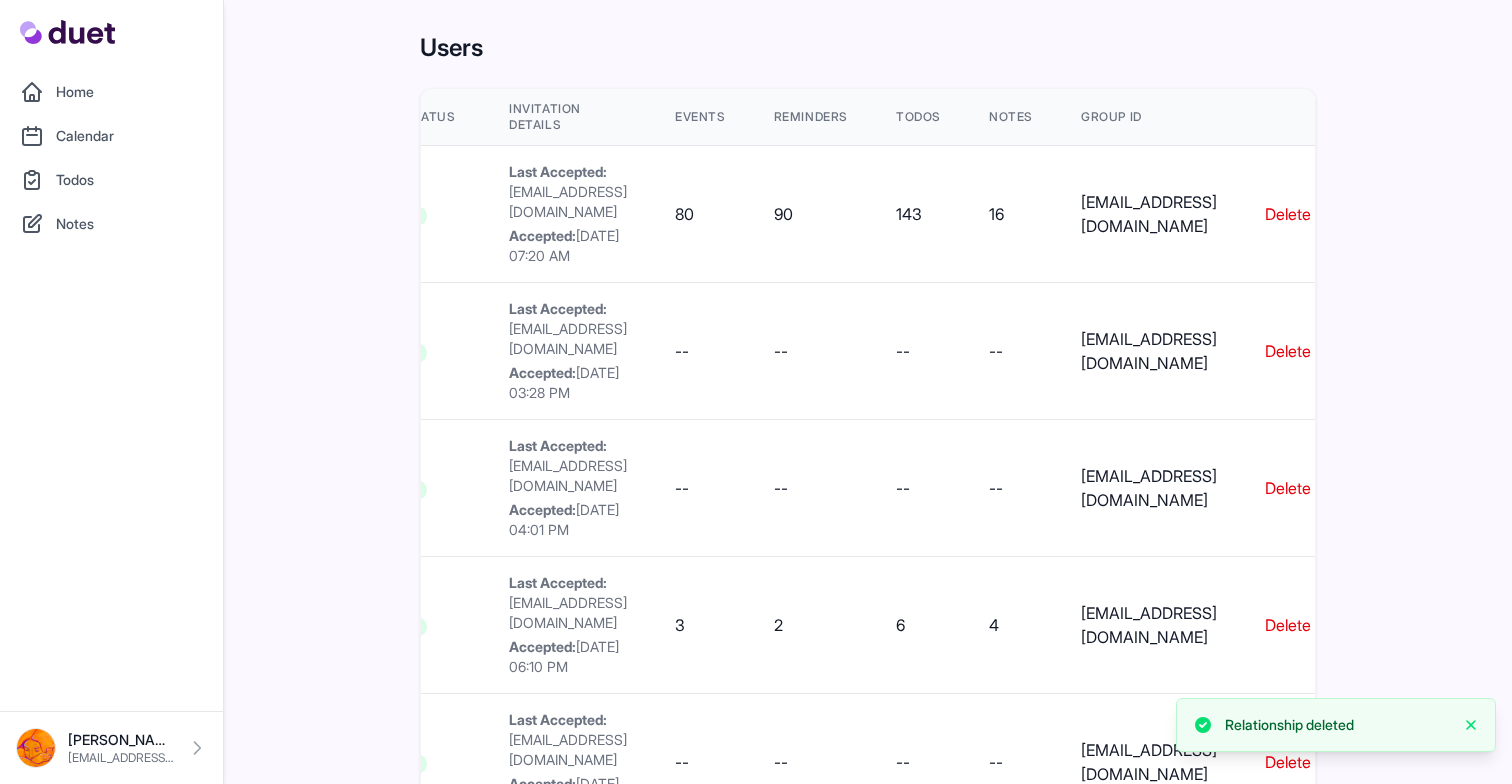 click on "Delete" at bounding box center (1288, 351) 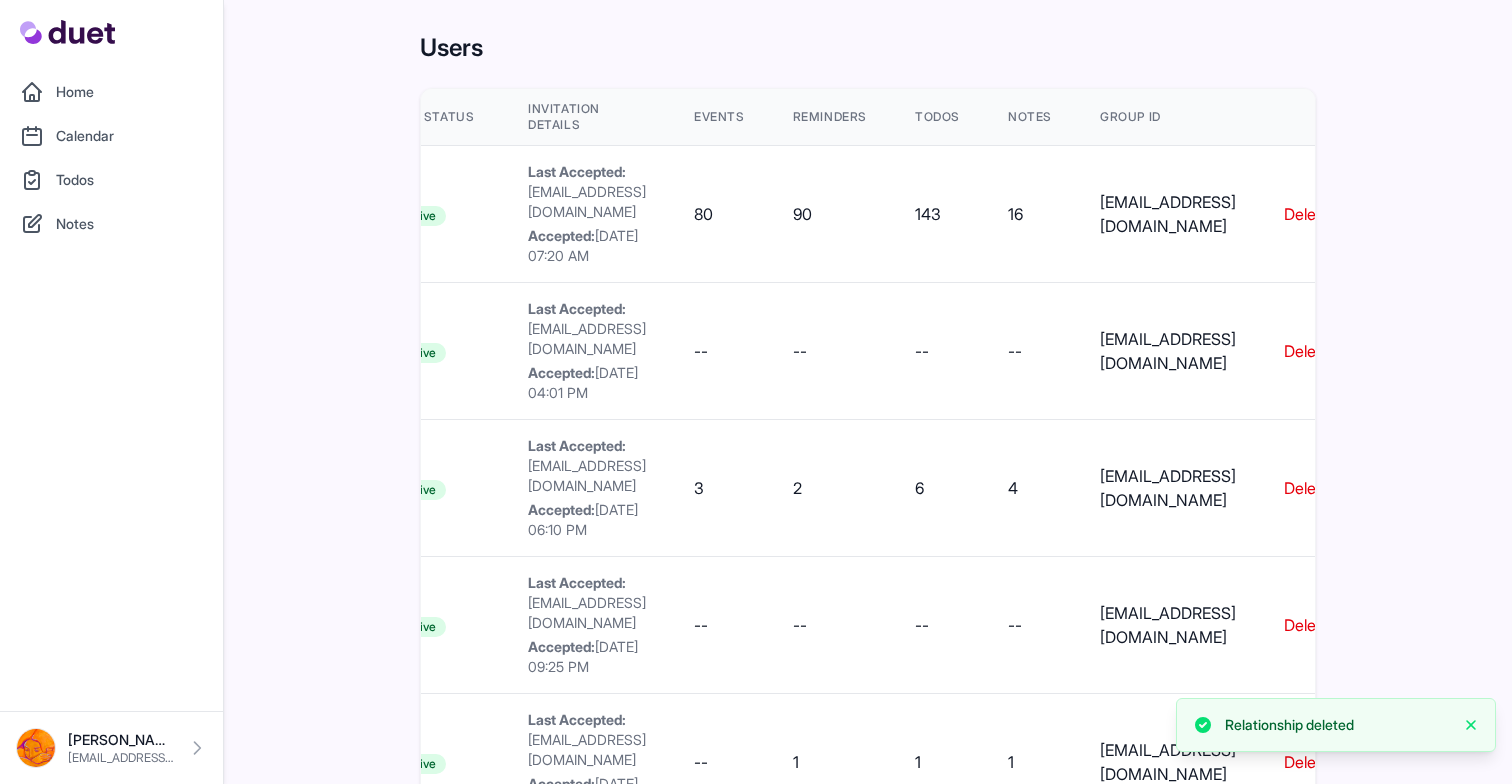 scroll, scrollTop: 0, scrollLeft: 1313, axis: horizontal 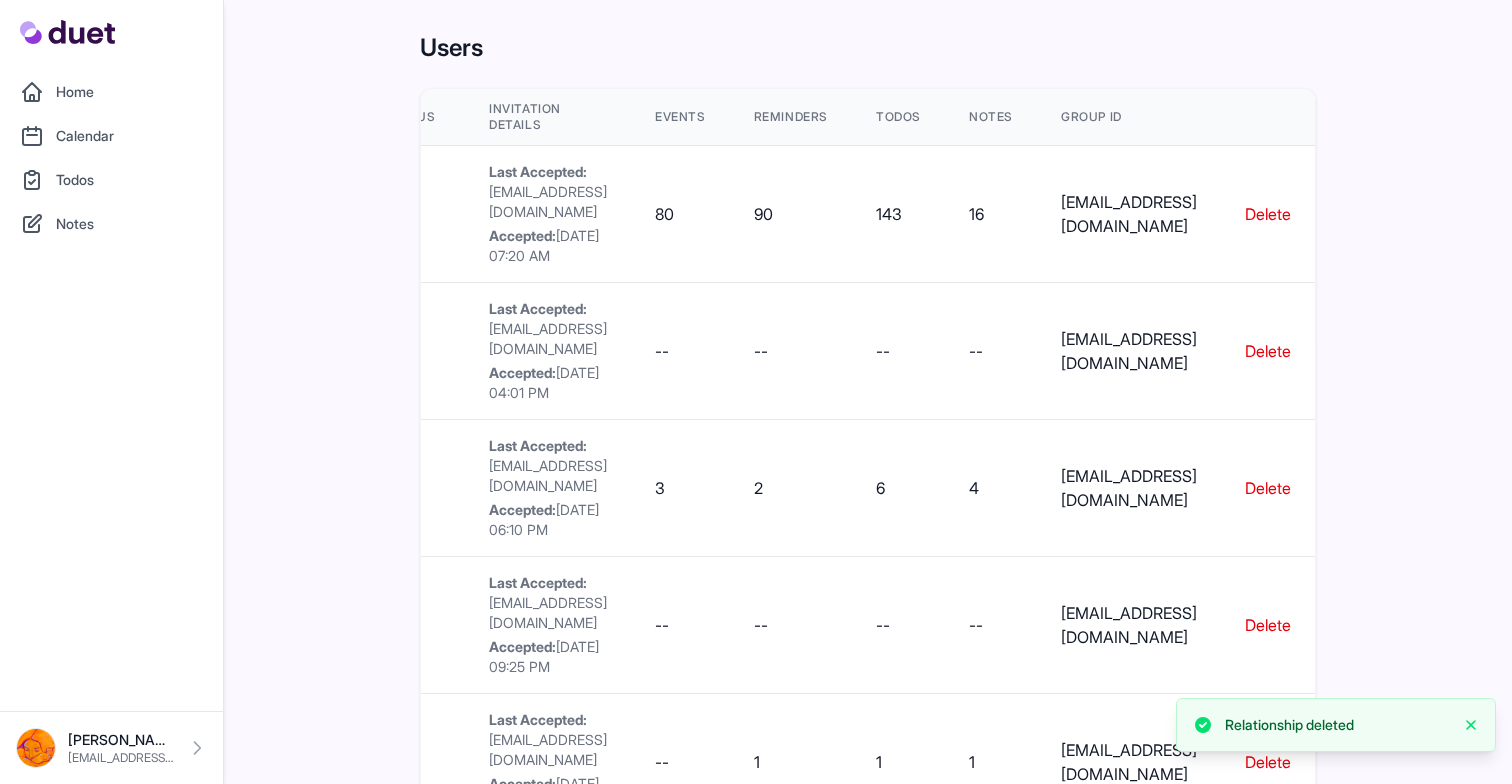 click on "Delete" at bounding box center (1268, 351) 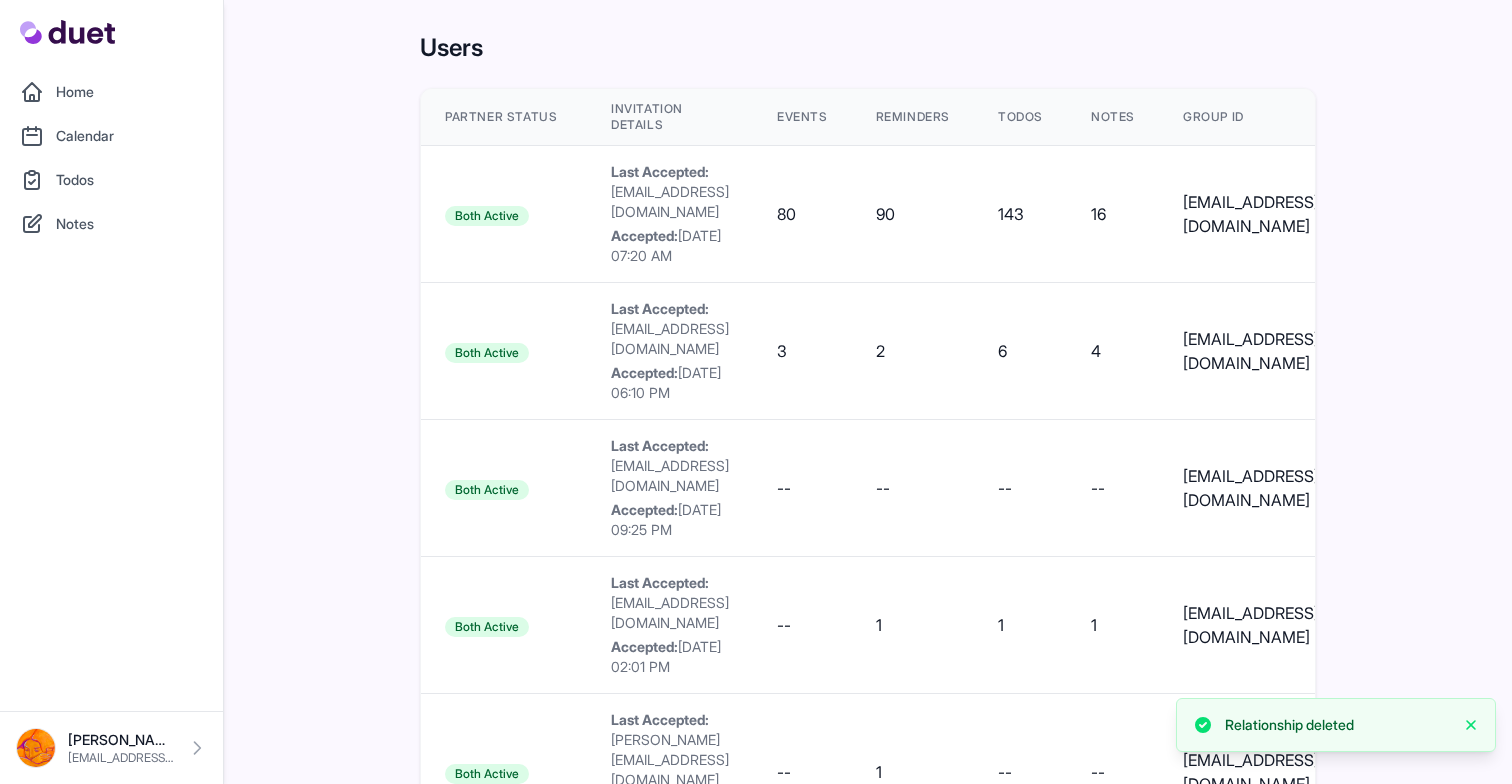 scroll, scrollTop: 0, scrollLeft: 1313, axis: horizontal 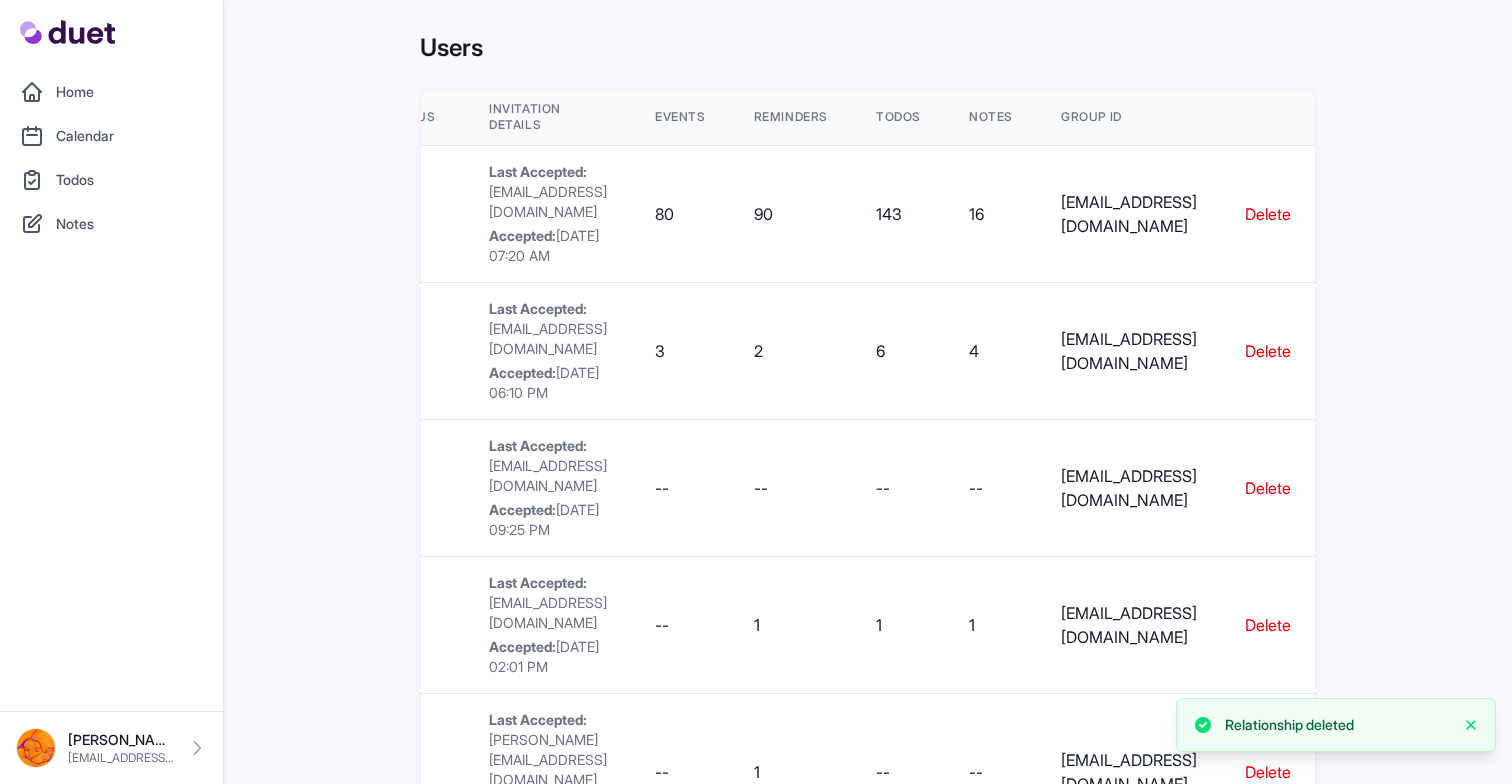 click on "Delete" at bounding box center (1268, 488) 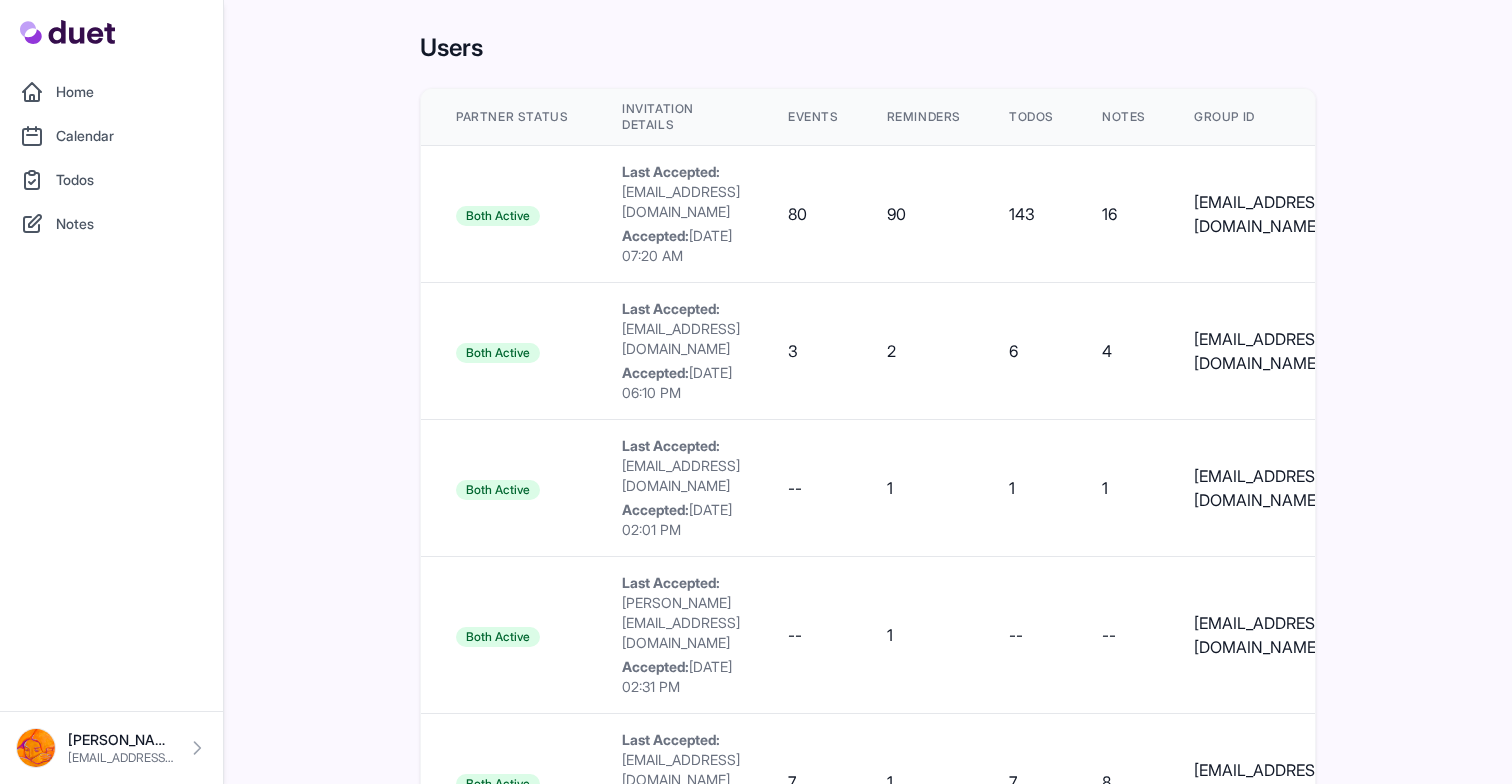 scroll, scrollTop: 0, scrollLeft: 1313, axis: horizontal 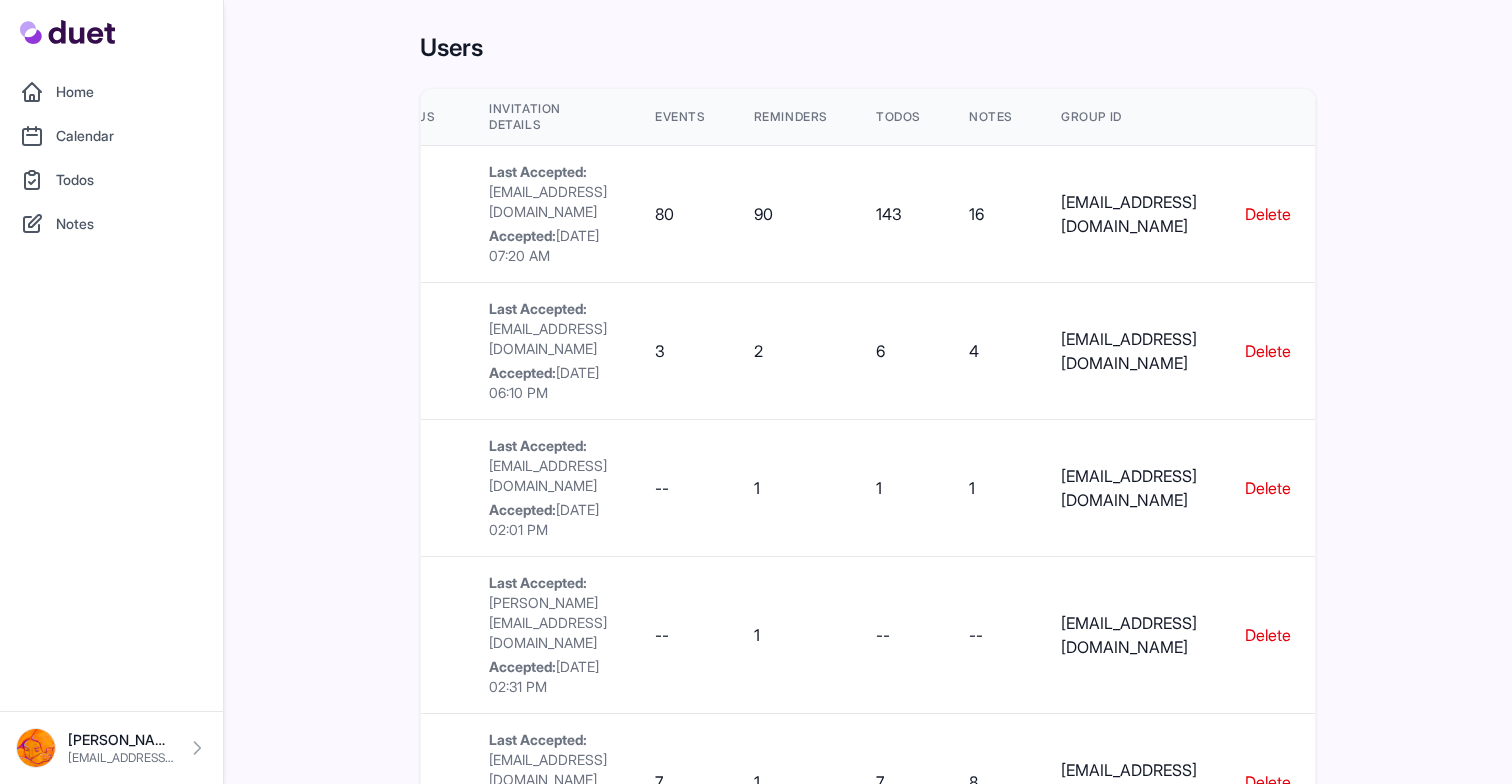 click on "Delete" at bounding box center (1268, 488) 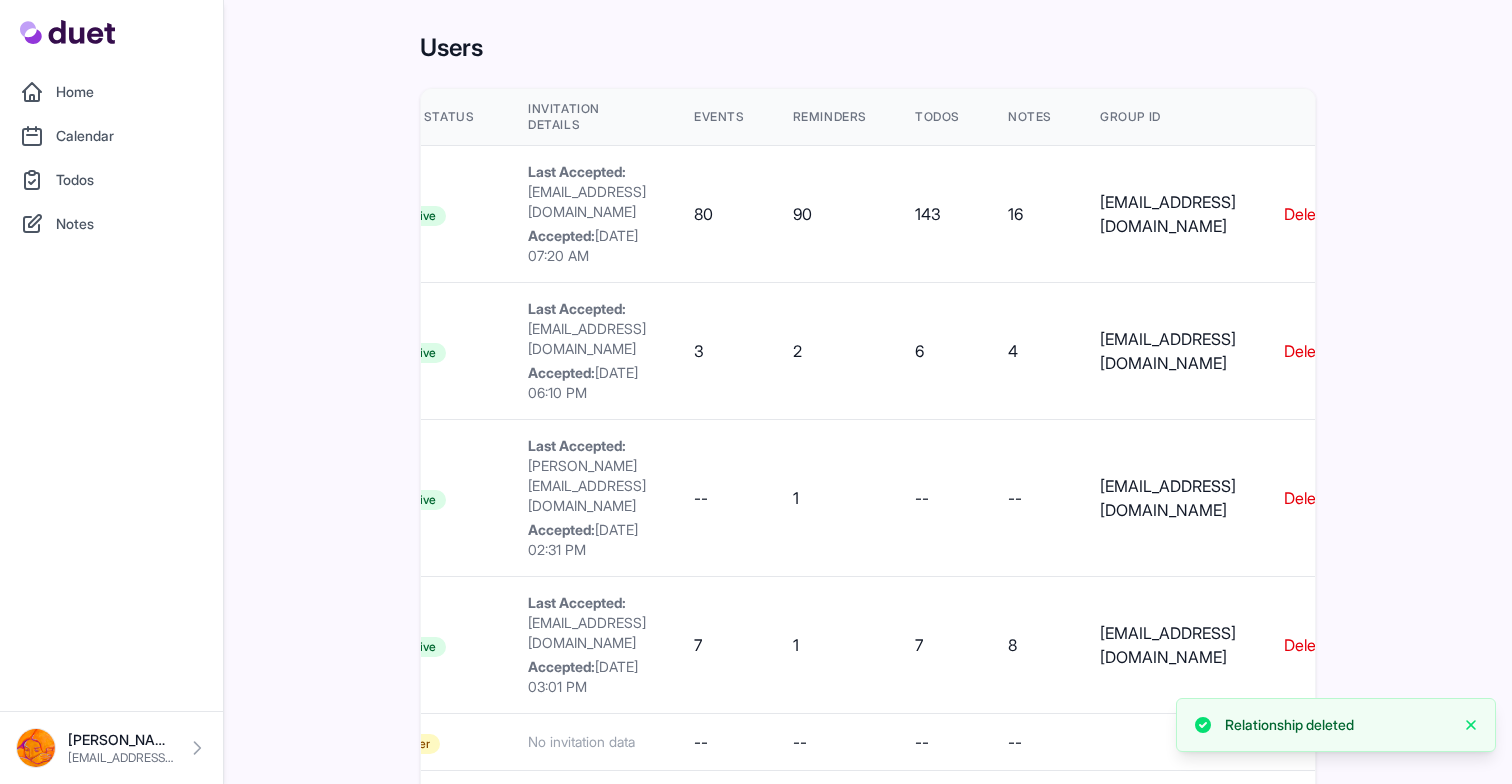 scroll, scrollTop: 0, scrollLeft: 1313, axis: horizontal 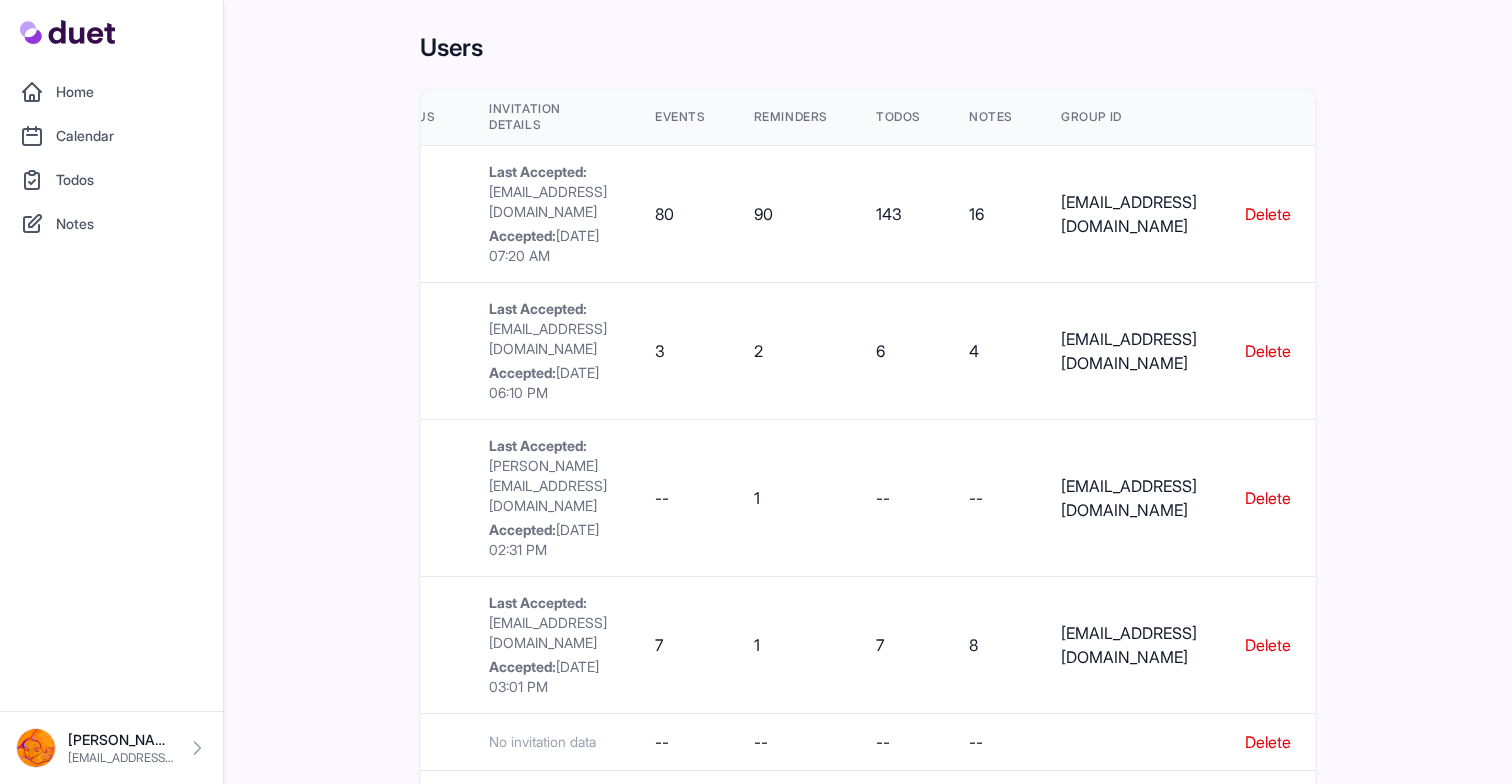 click on "Delete" at bounding box center (1268, 498) 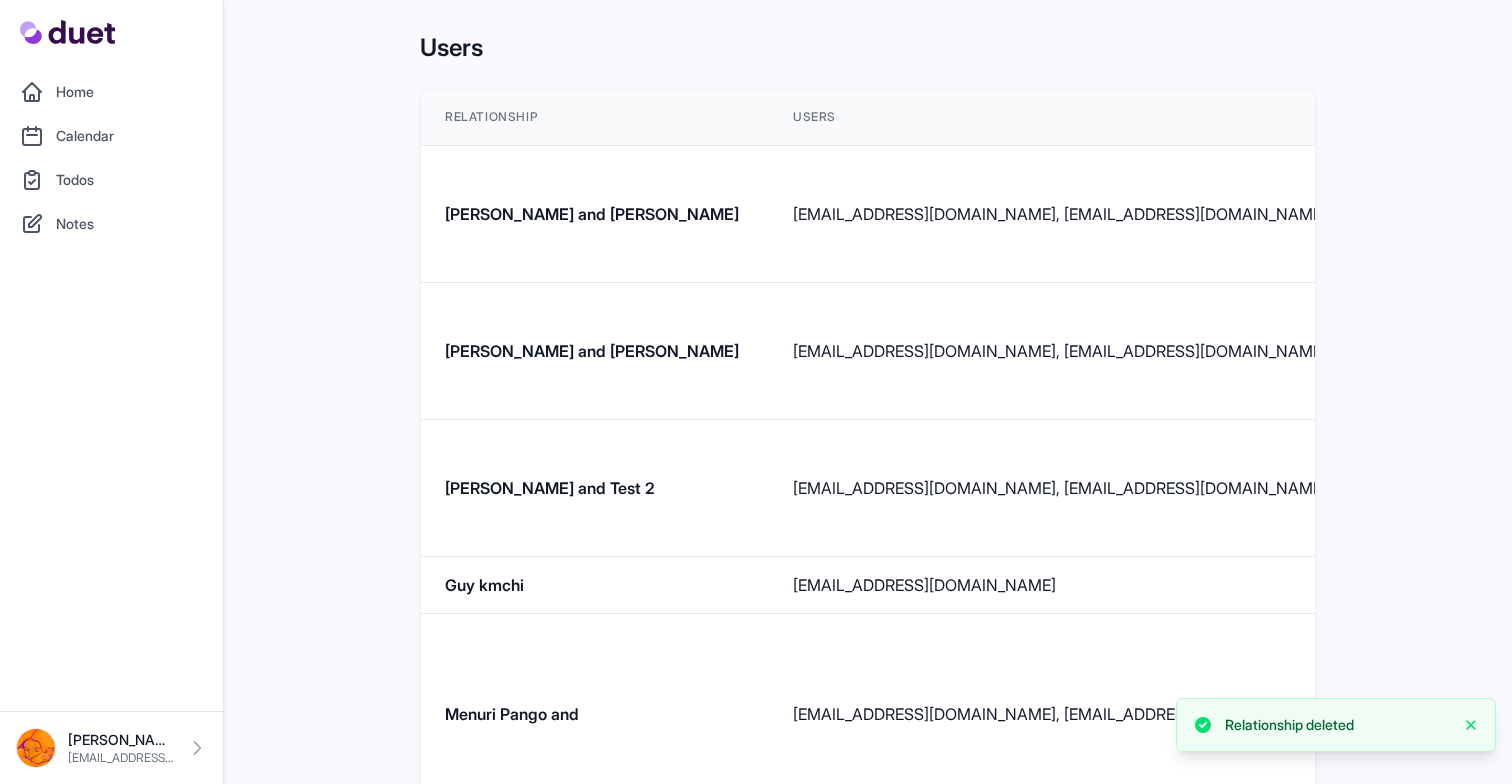 scroll, scrollTop: 7, scrollLeft: 0, axis: vertical 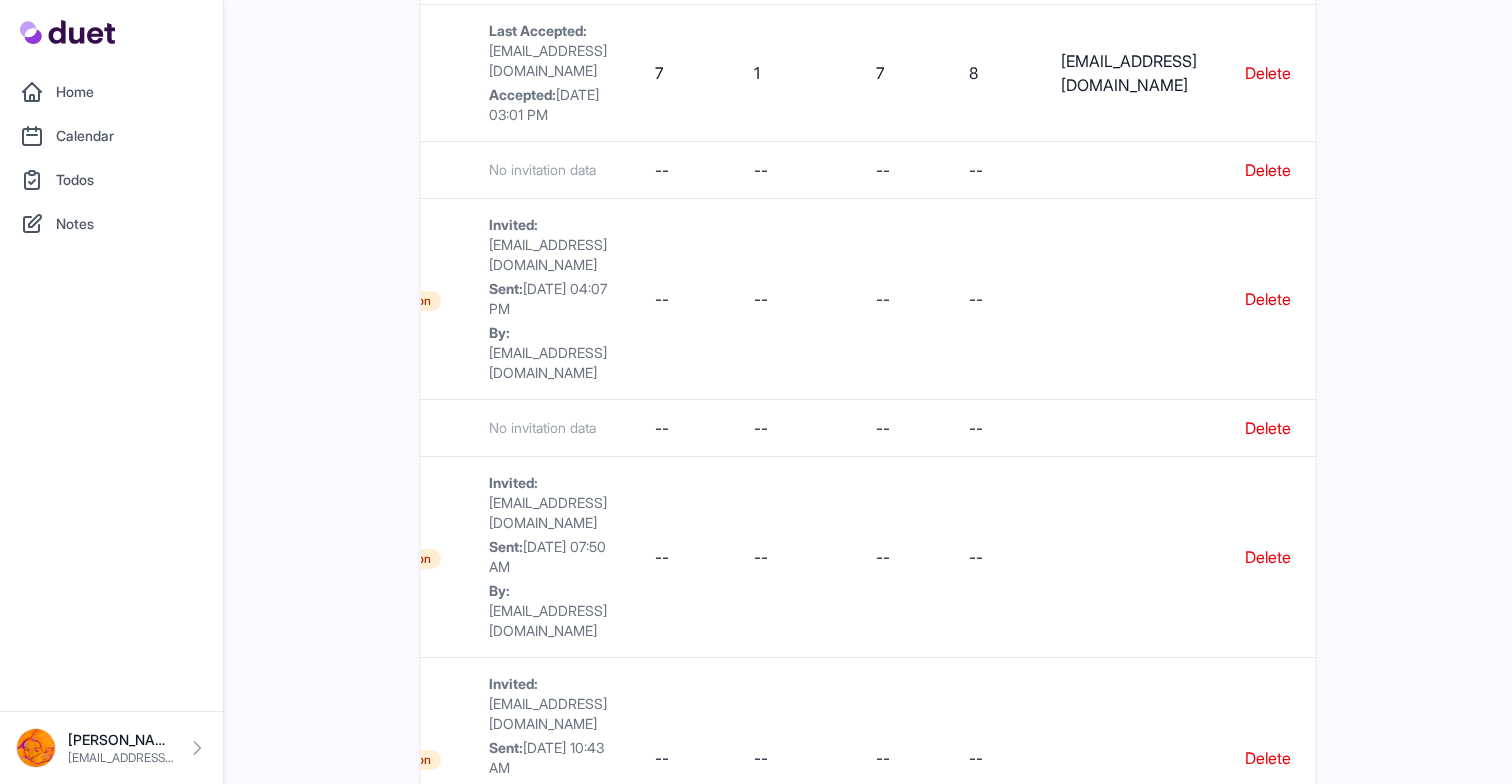 click on "Delete" at bounding box center (1268, 927) 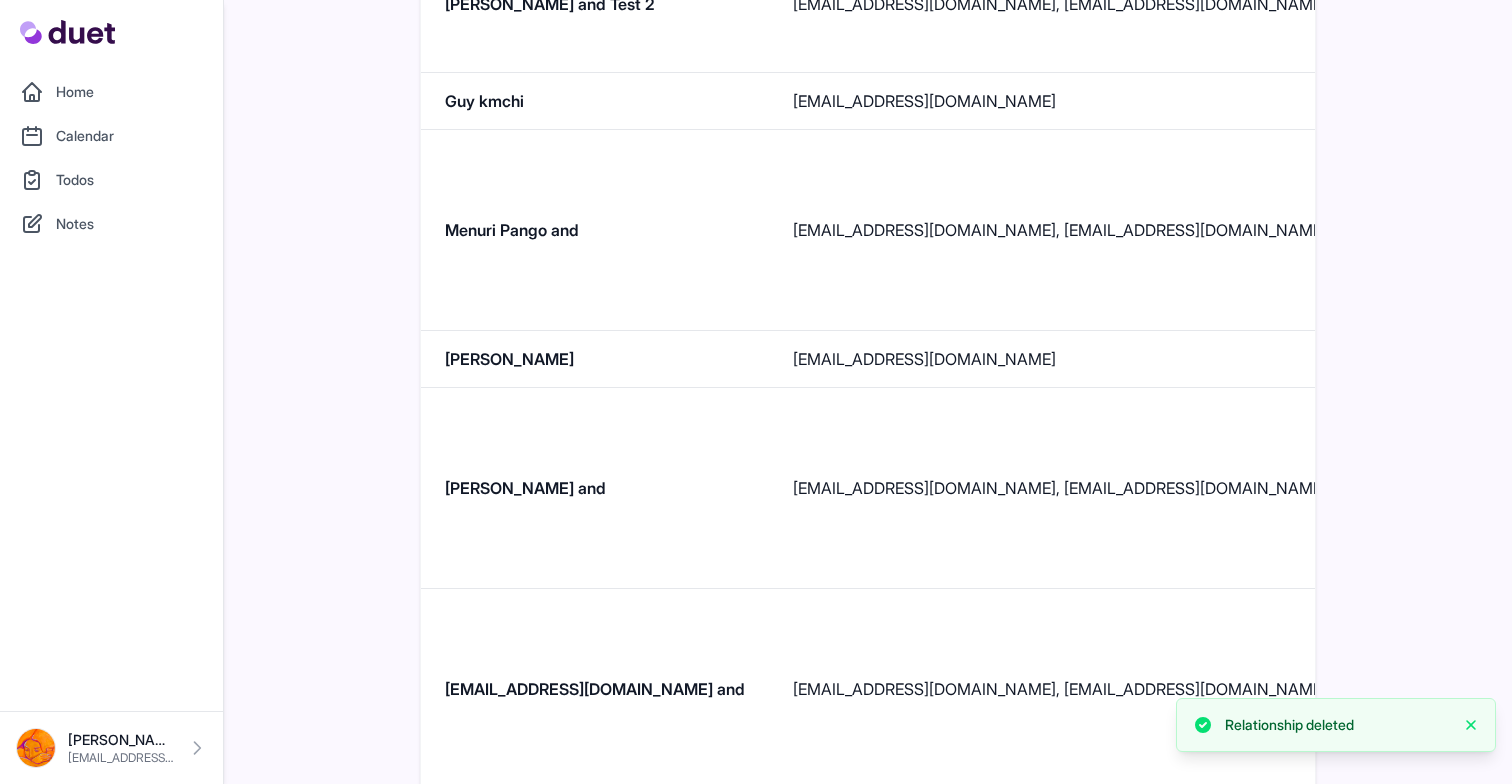 scroll, scrollTop: 495, scrollLeft: 0, axis: vertical 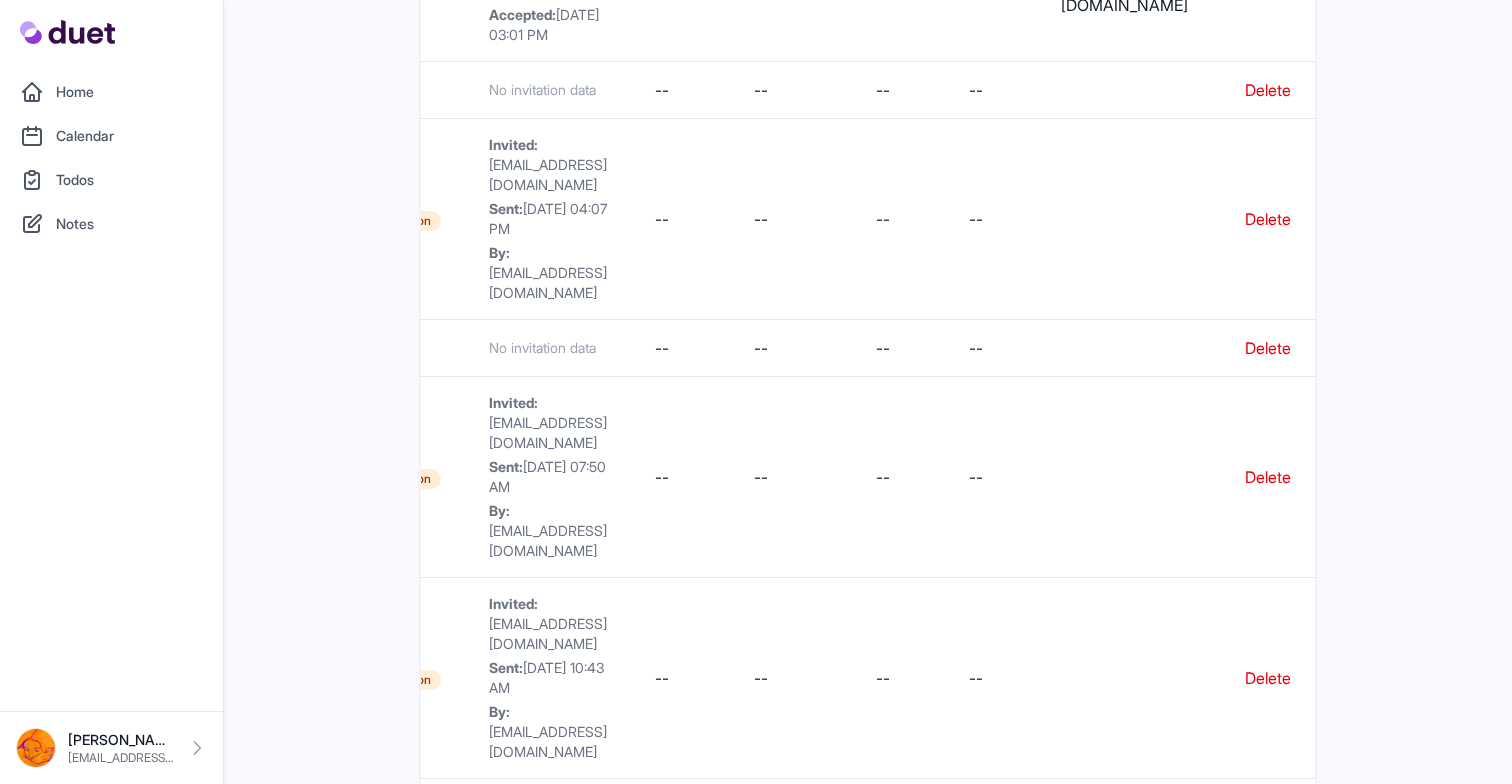 click on "Delete" at bounding box center (1268, 847) 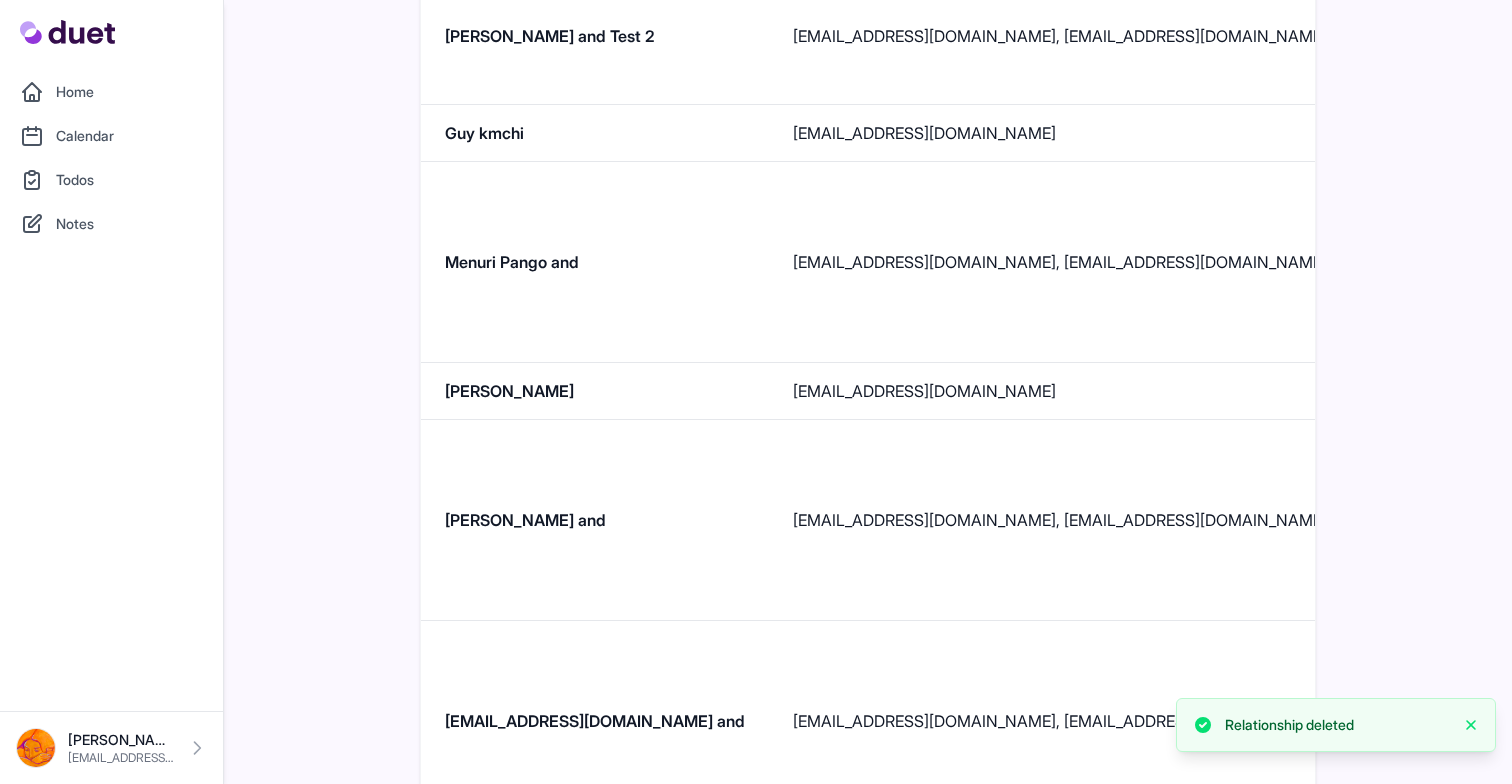 scroll, scrollTop: 473, scrollLeft: 0, axis: vertical 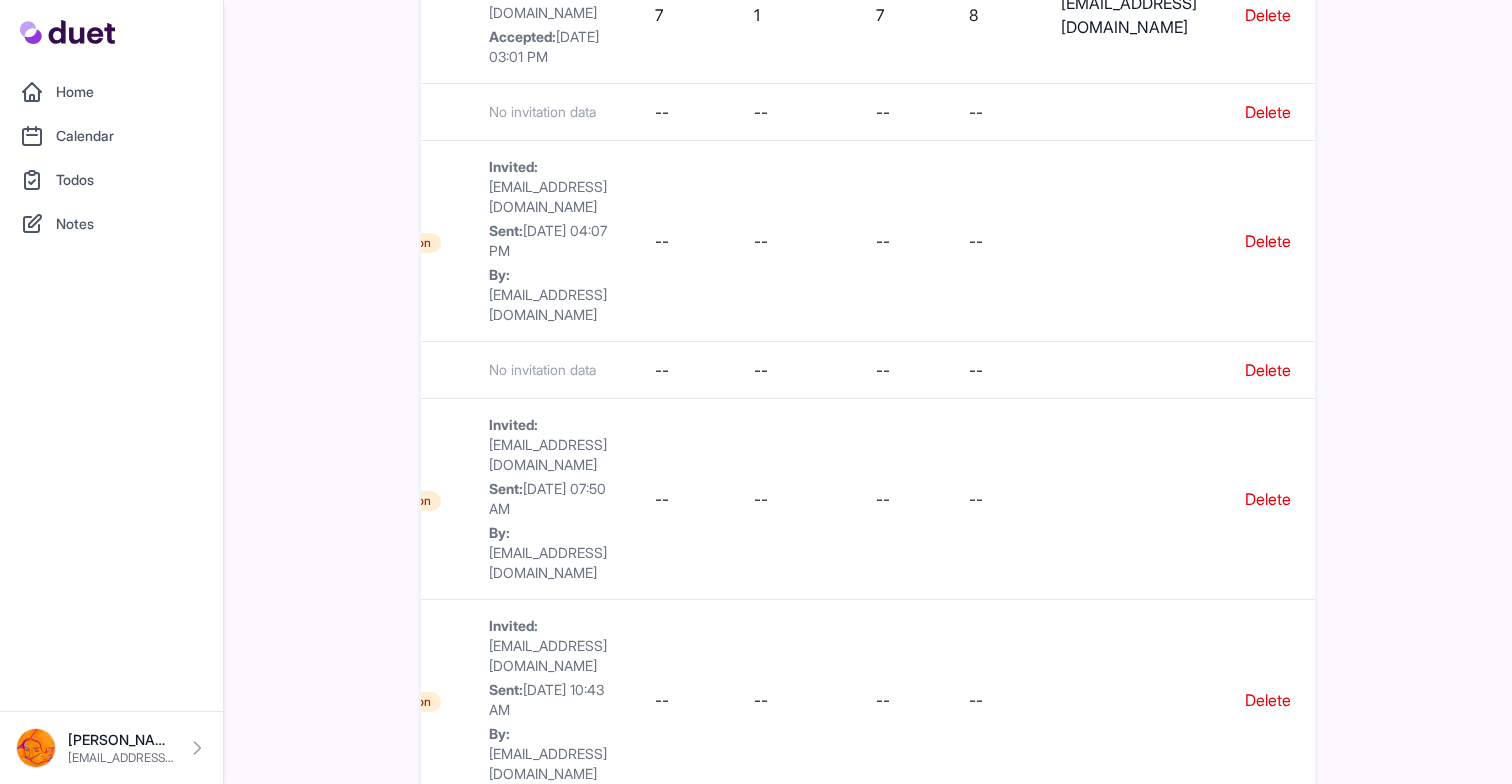 click on "Delete" at bounding box center (1268, 869) 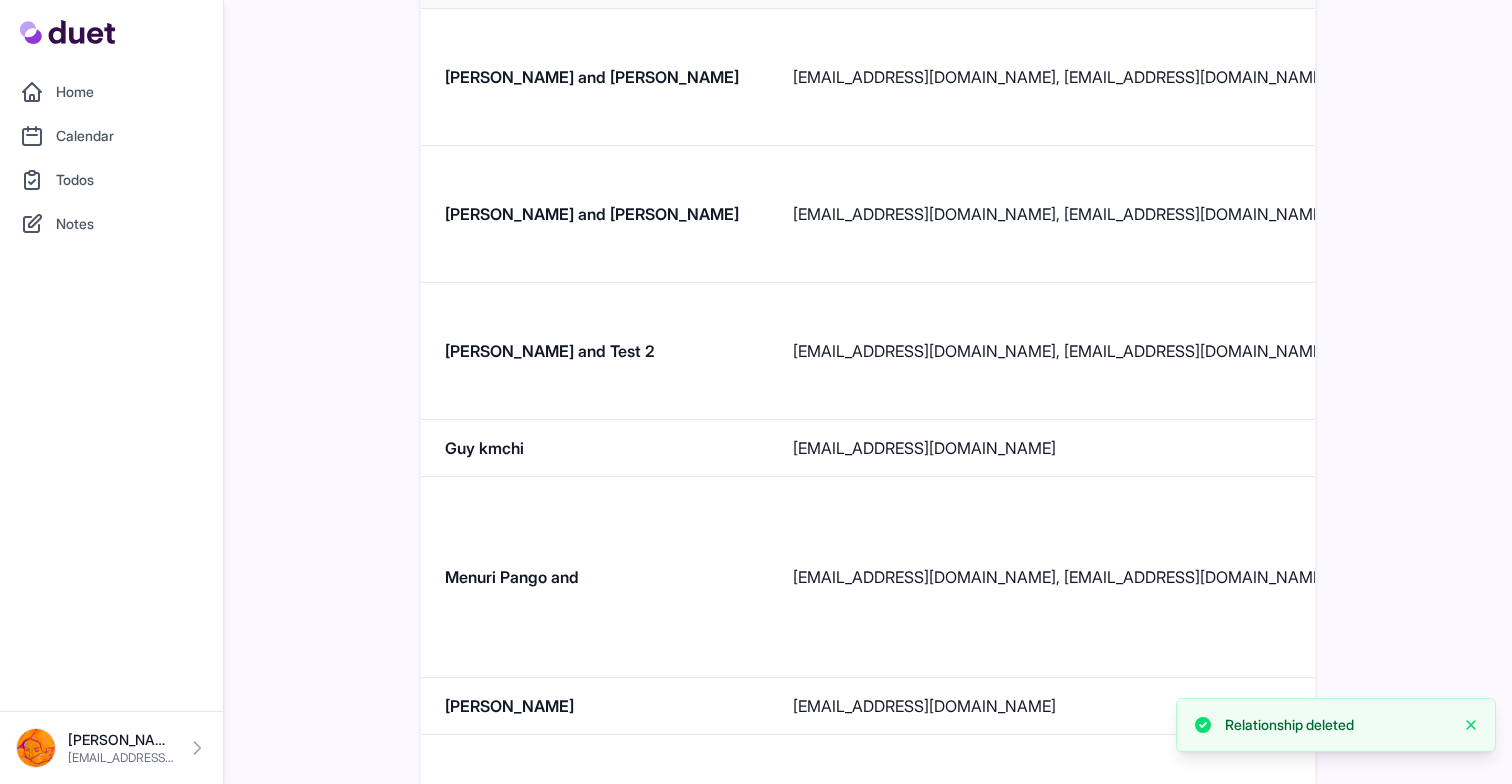 scroll, scrollTop: 226, scrollLeft: 0, axis: vertical 